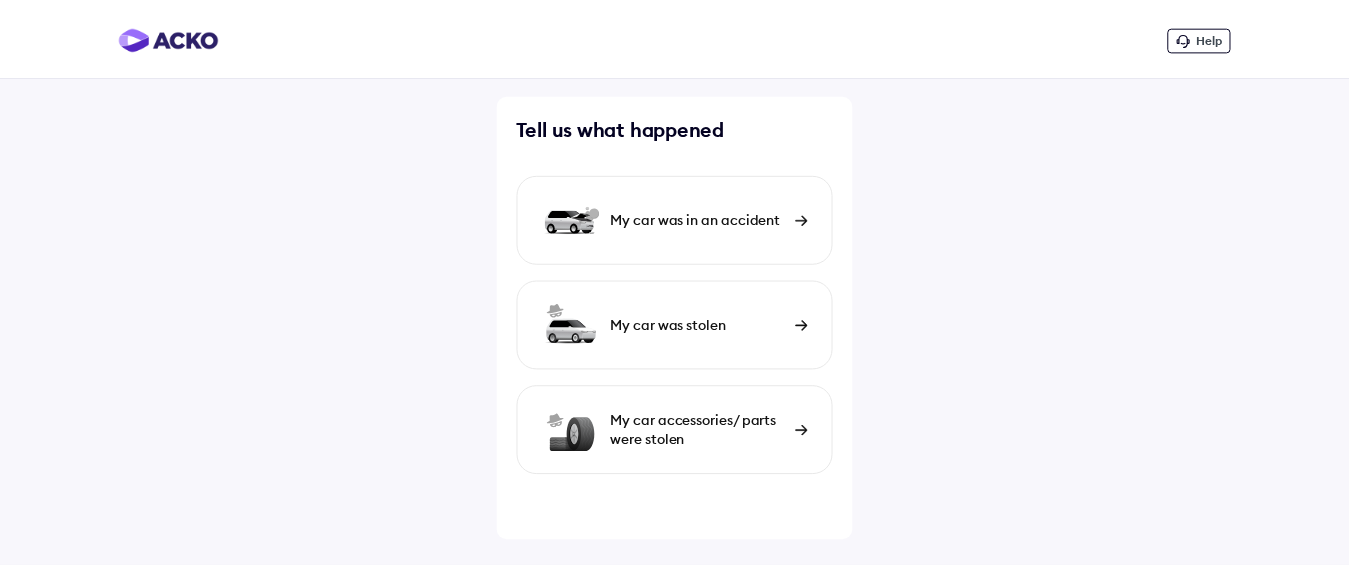 scroll, scrollTop: 0, scrollLeft: 0, axis: both 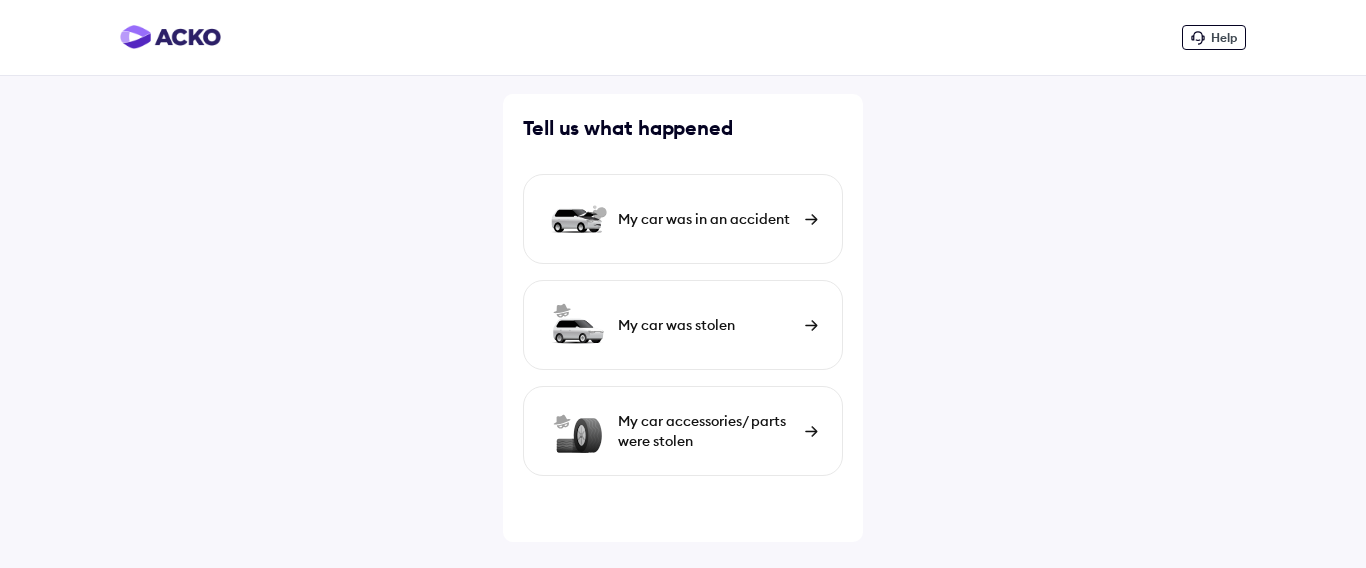 click on "My car was in an accident" at bounding box center (706, 219) 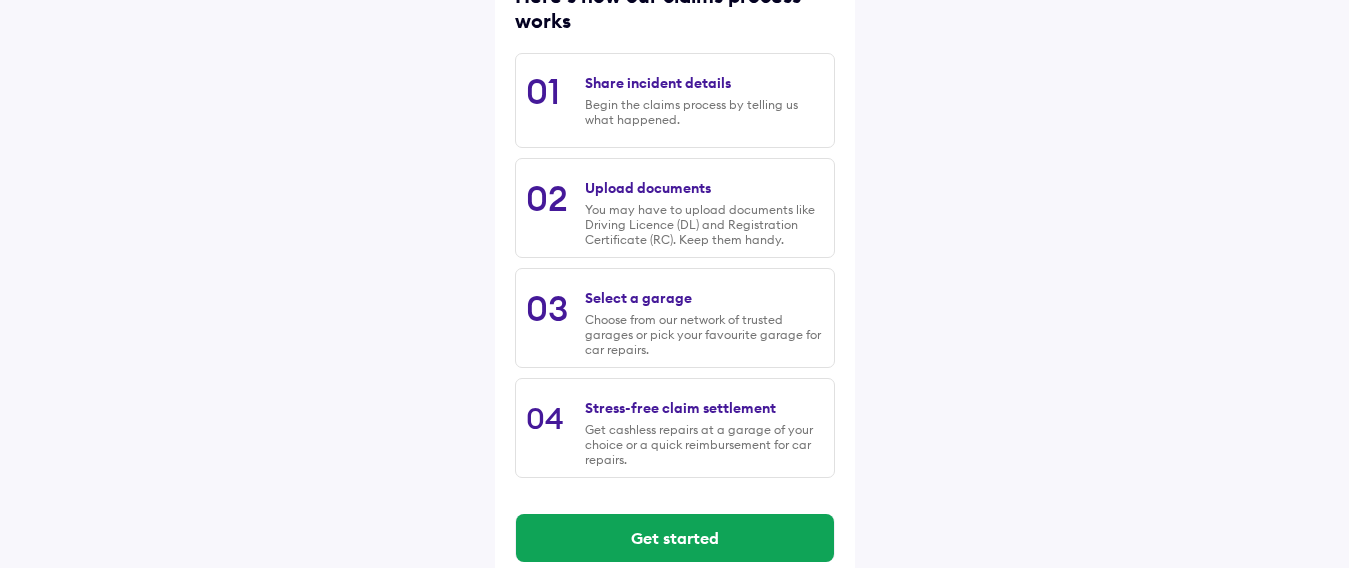 scroll, scrollTop: 328, scrollLeft: 0, axis: vertical 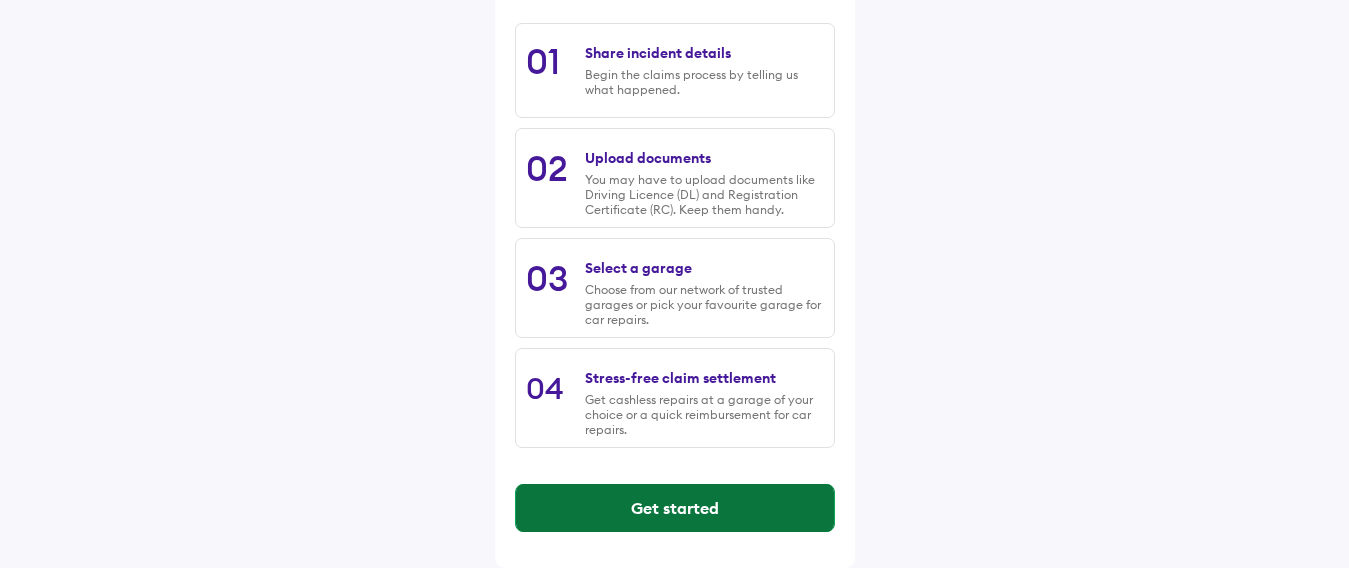 click on "Get started" at bounding box center (675, 508) 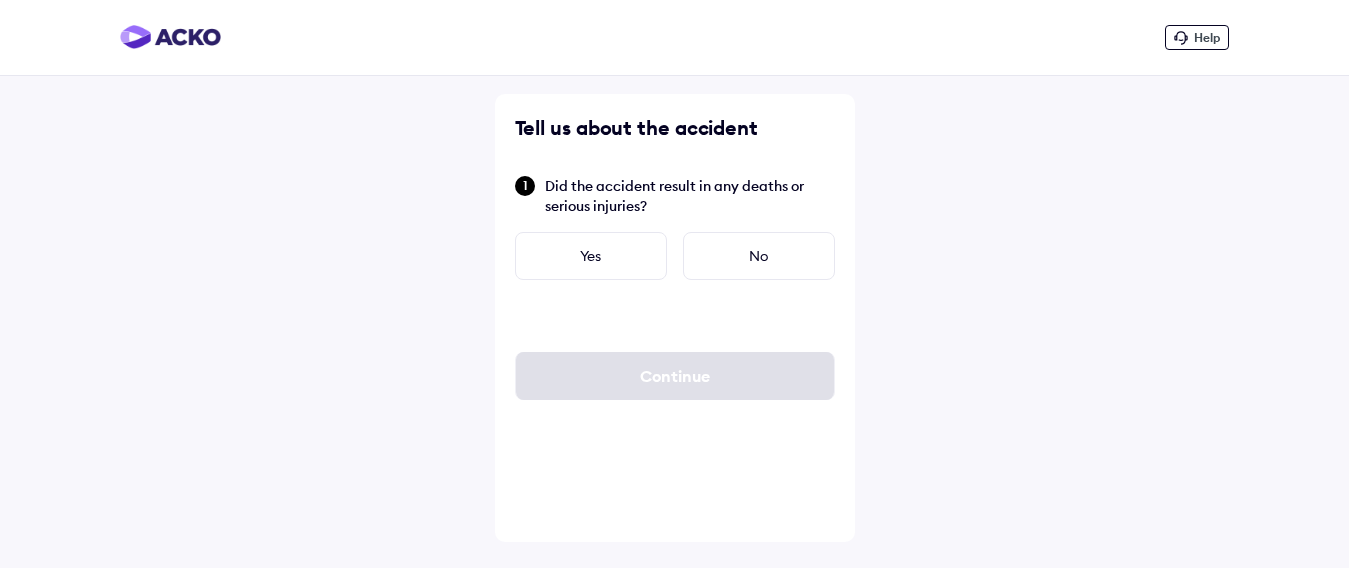 scroll, scrollTop: 0, scrollLeft: 0, axis: both 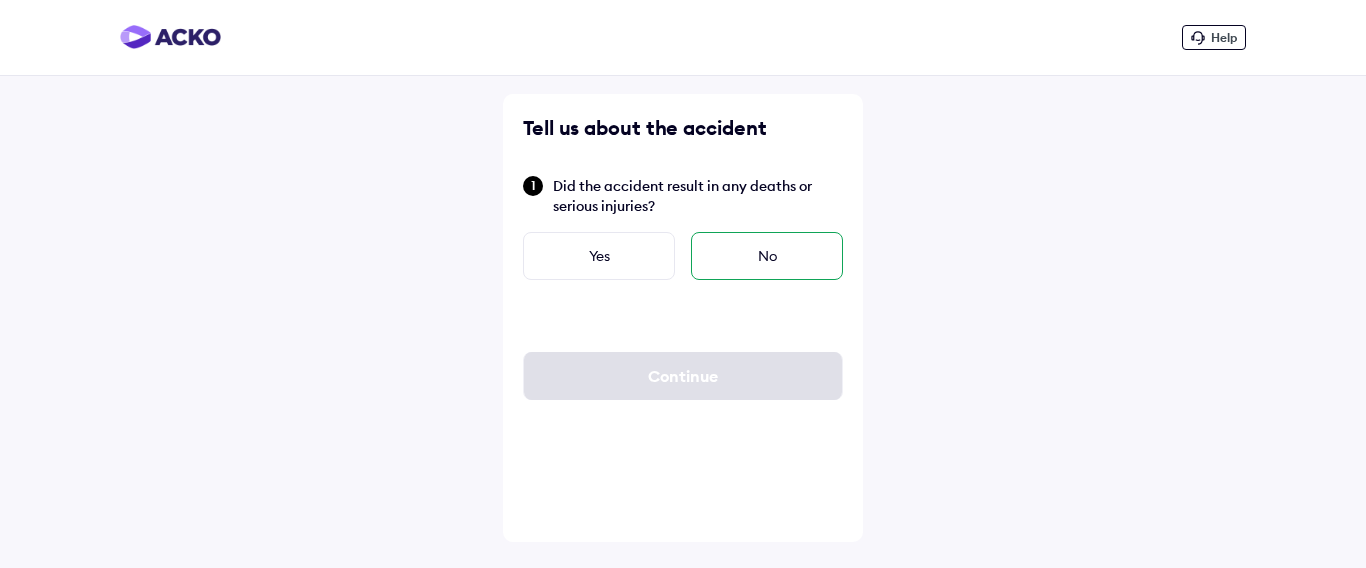 click on "No" at bounding box center [767, 256] 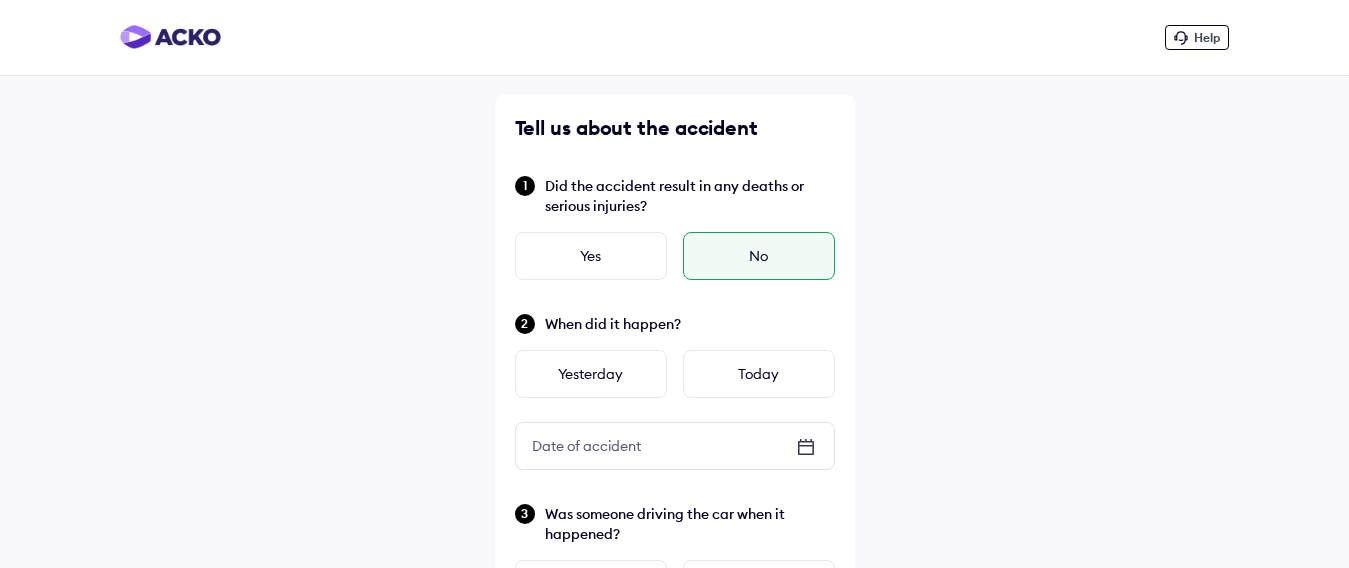 click 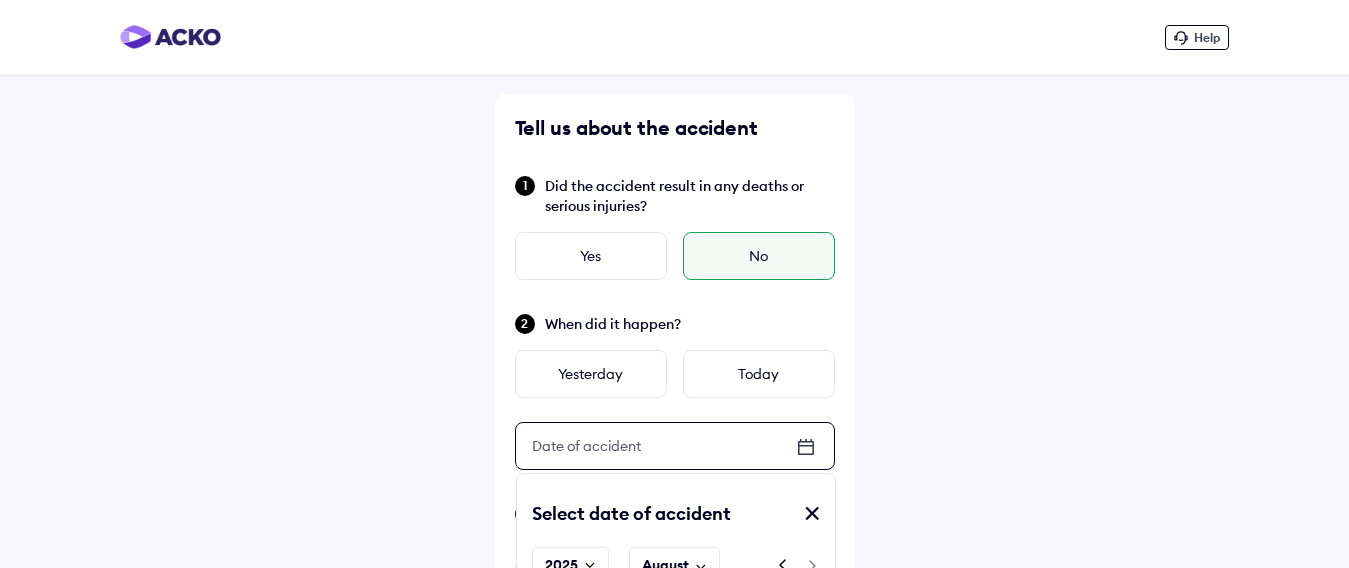 scroll, scrollTop: 300, scrollLeft: 0, axis: vertical 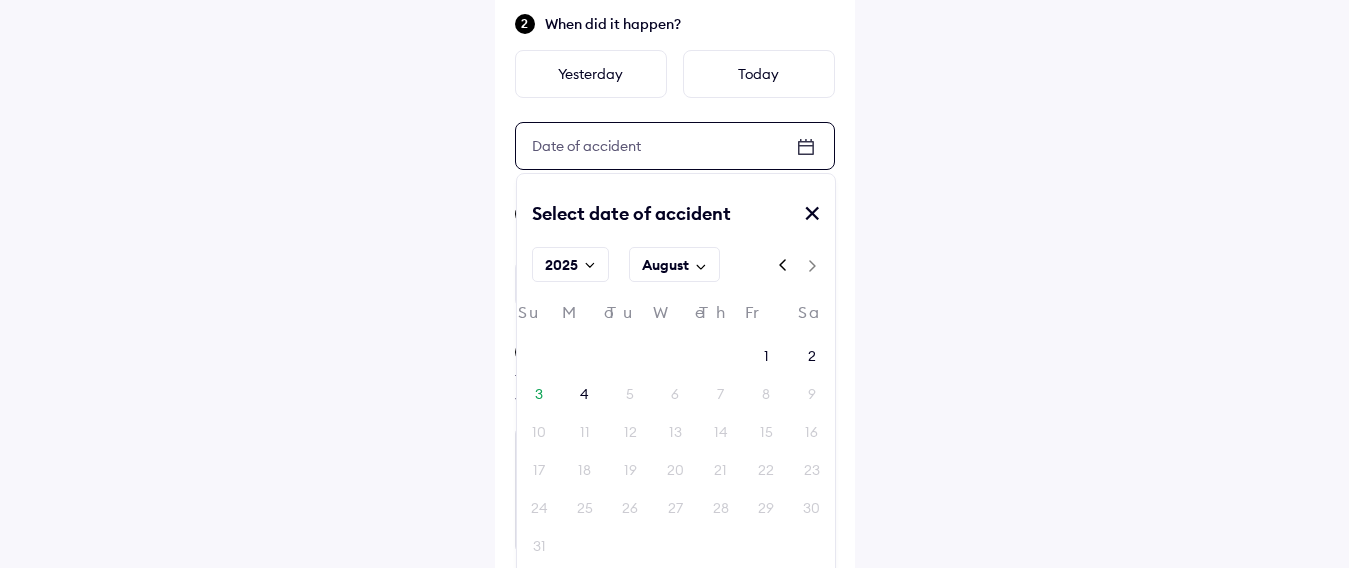click 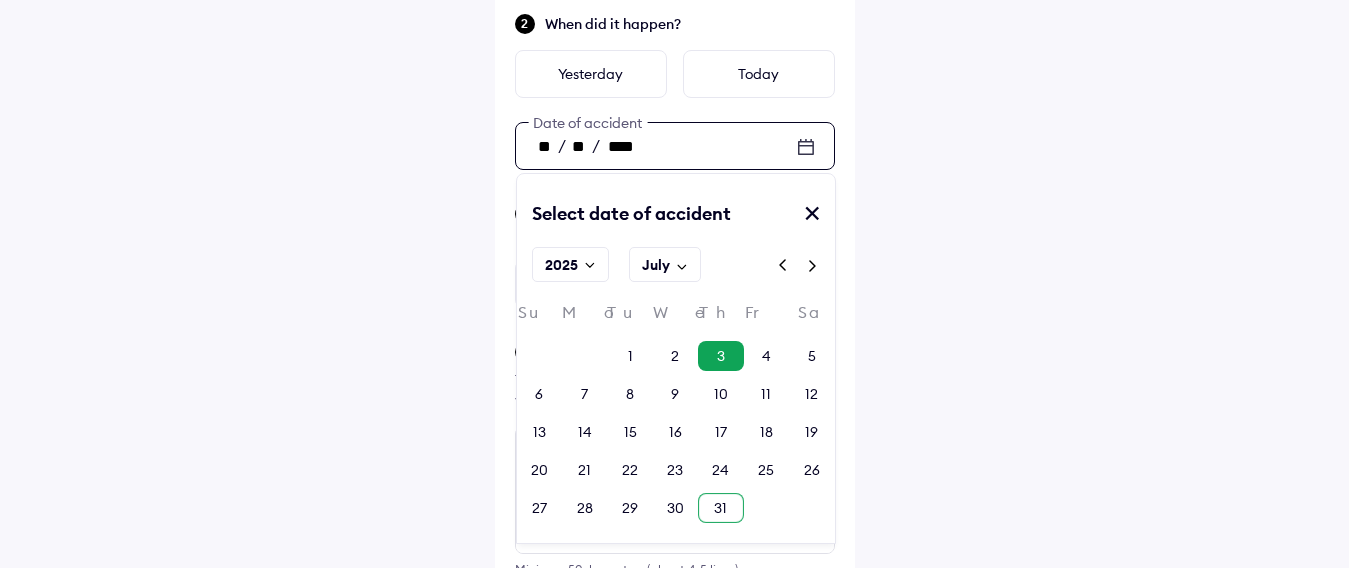click on "31" at bounding box center [720, 508] 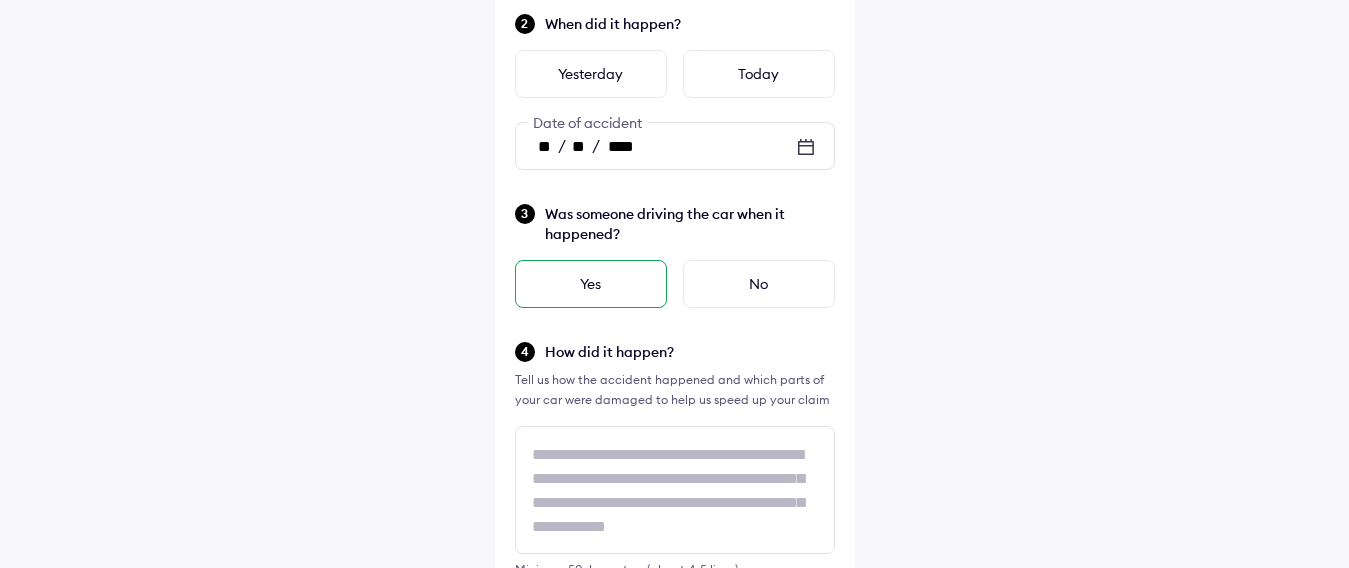 click on "Yes" at bounding box center [591, 284] 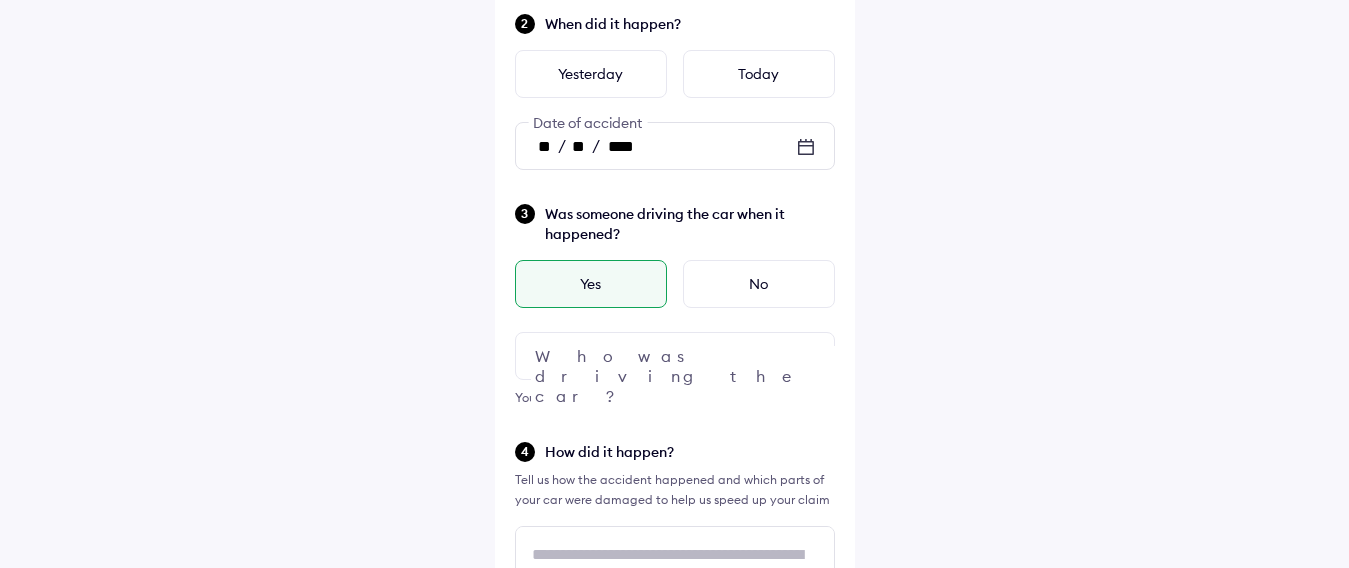 click at bounding box center [806, 356] 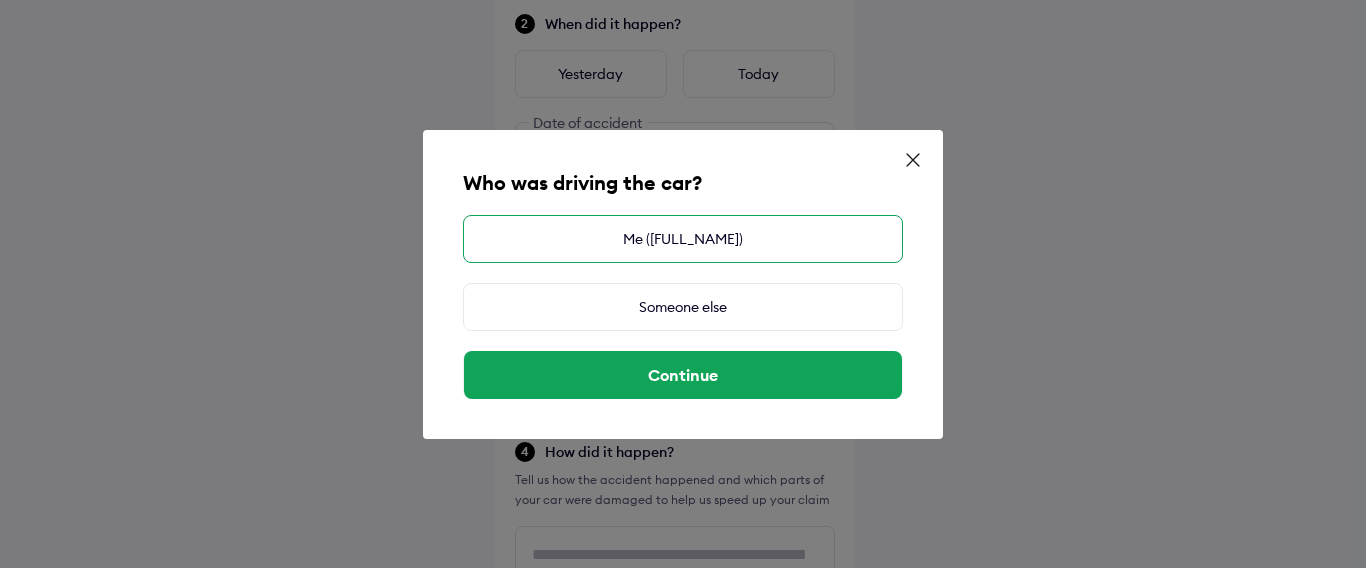 click on "Me ([FULL_NAME])" at bounding box center (683, 239) 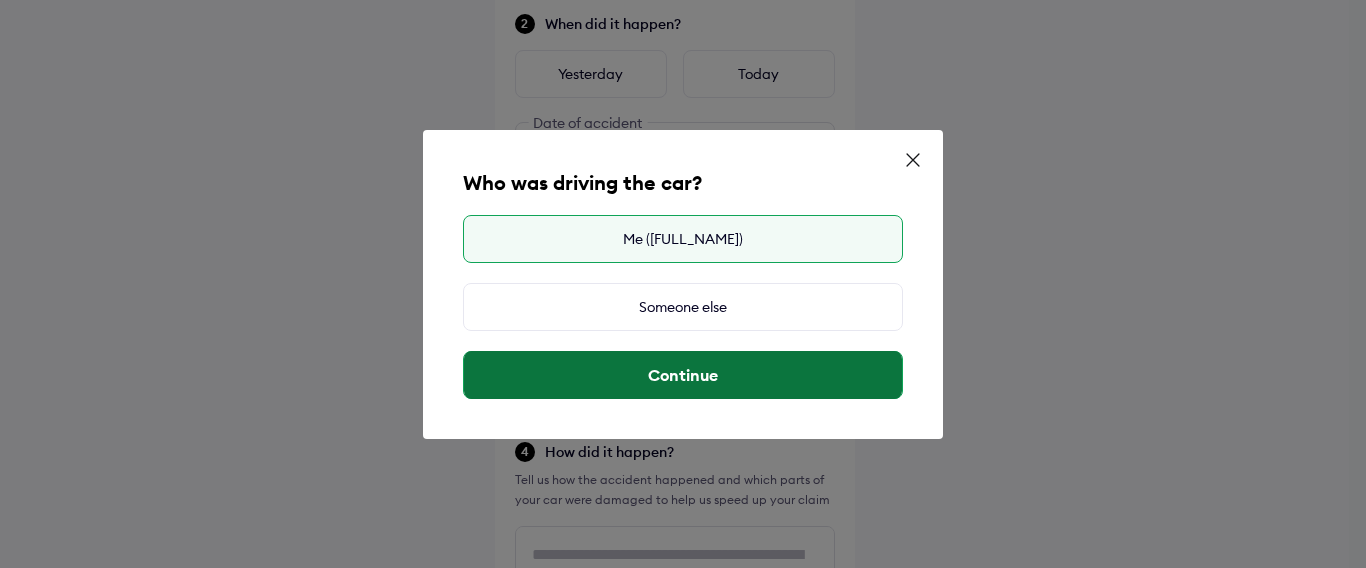 click on "Continue" at bounding box center [683, 375] 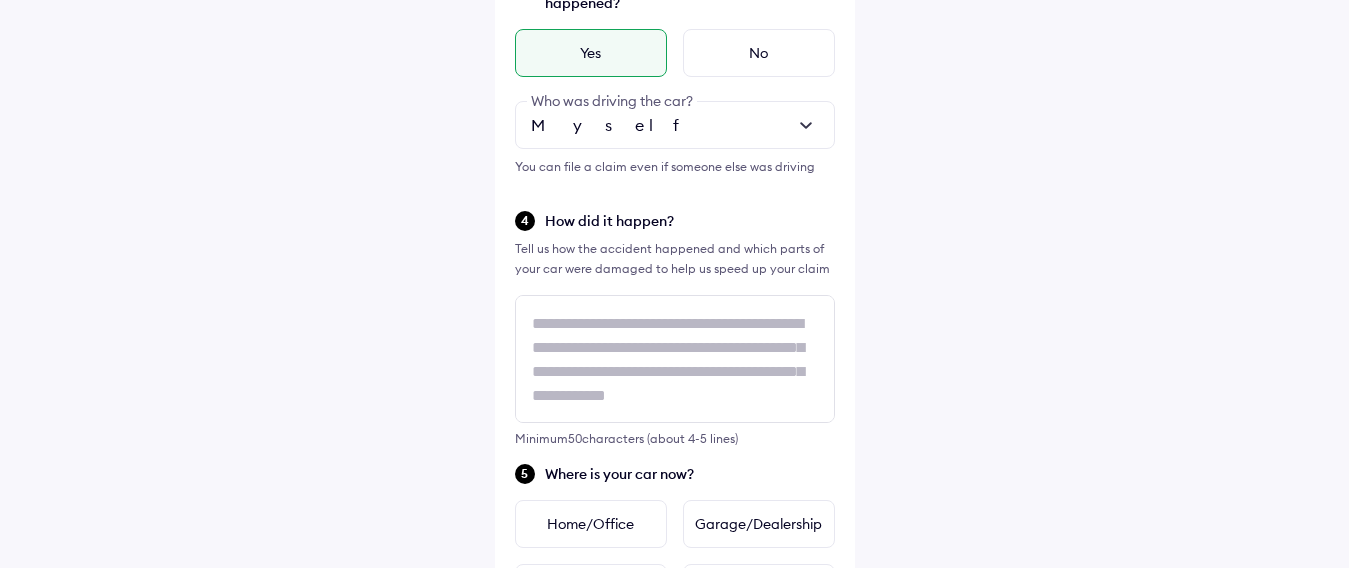 scroll, scrollTop: 600, scrollLeft: 0, axis: vertical 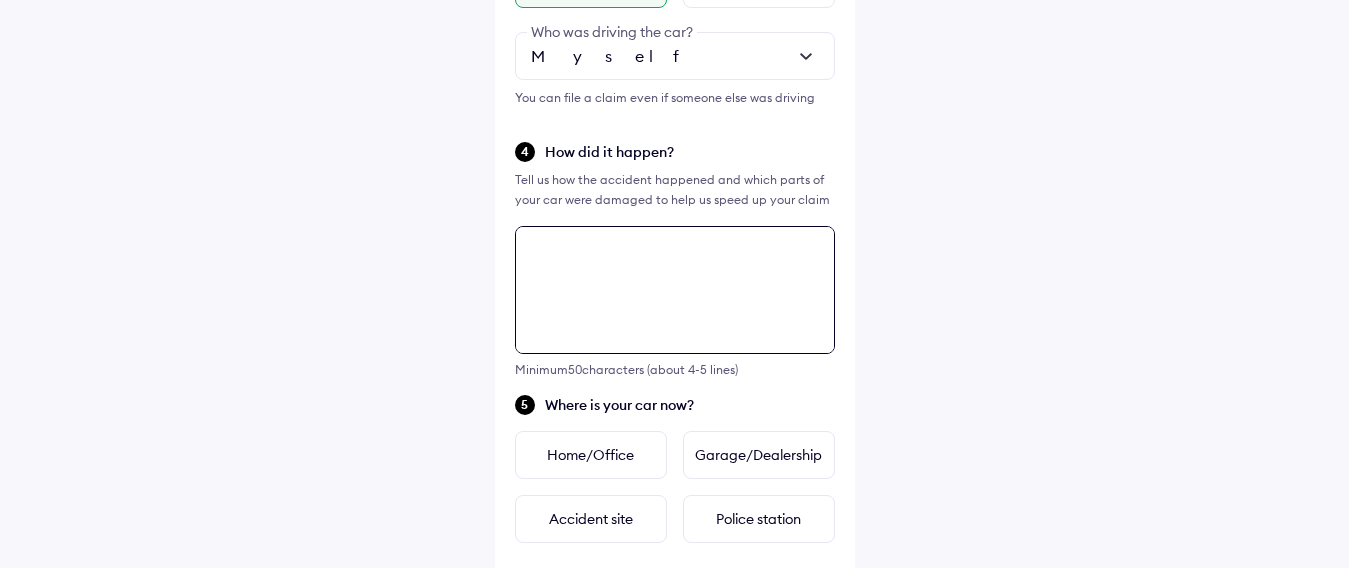 click at bounding box center [675, 290] 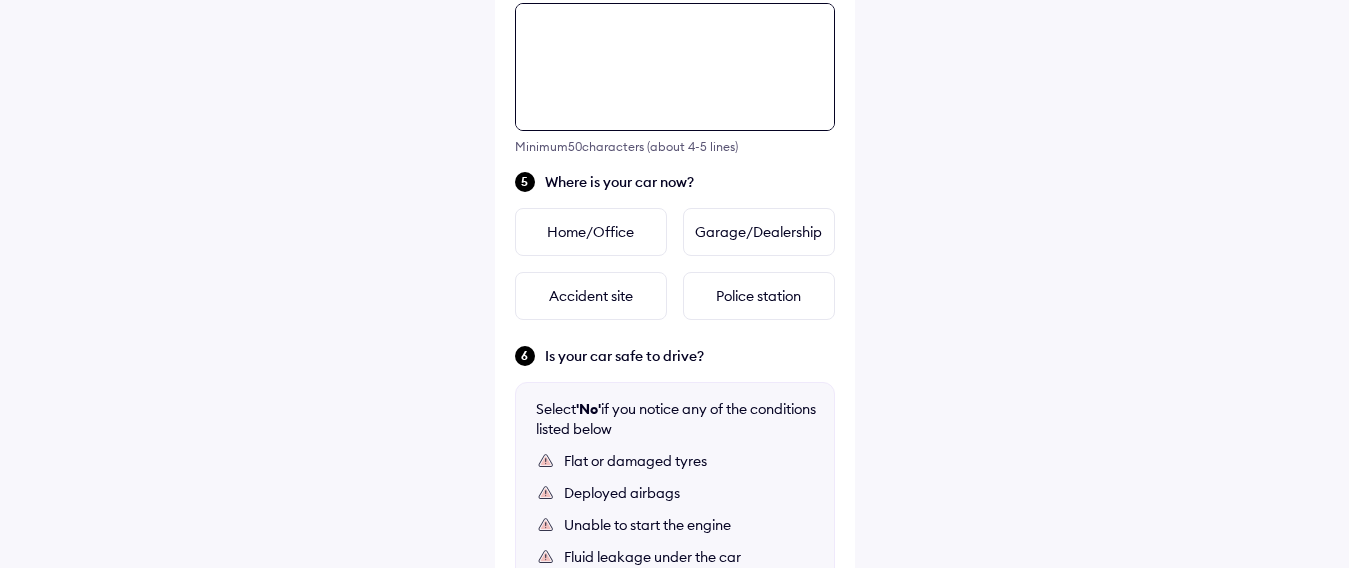 scroll, scrollTop: 826, scrollLeft: 0, axis: vertical 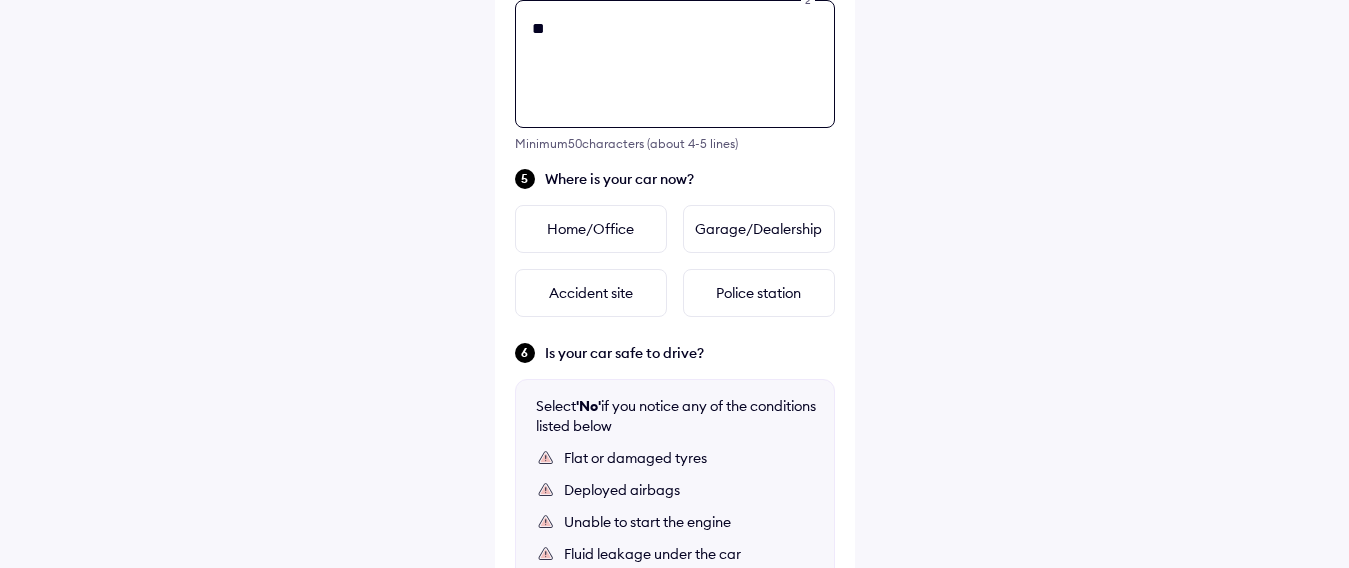type on "*" 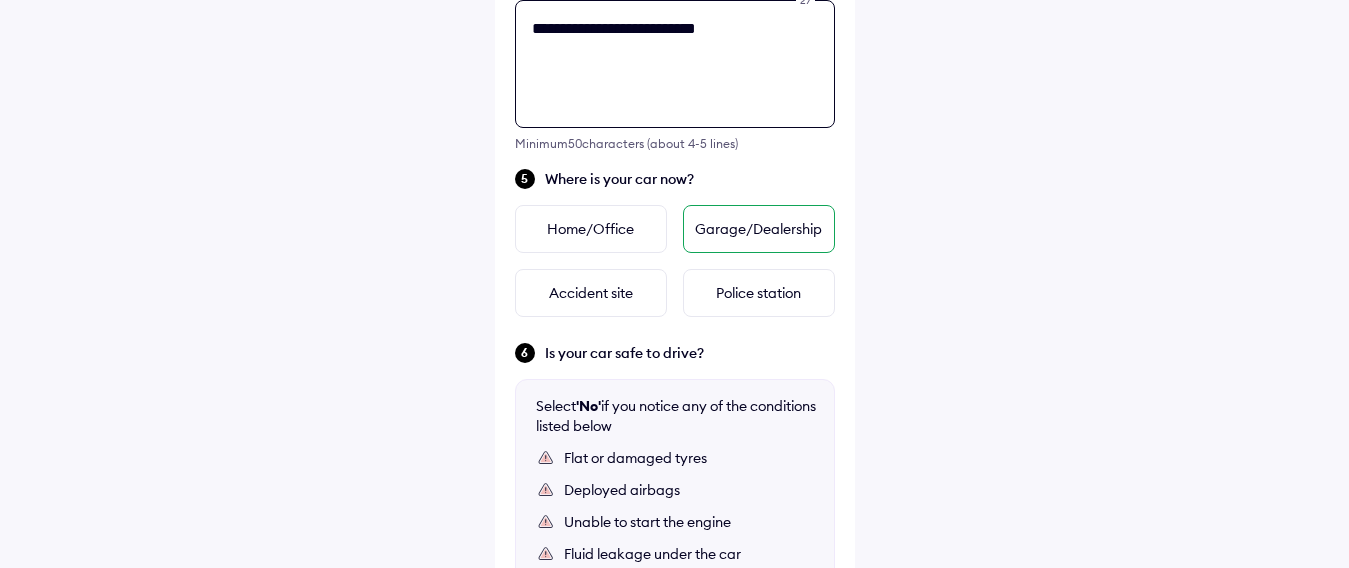 type on "**********" 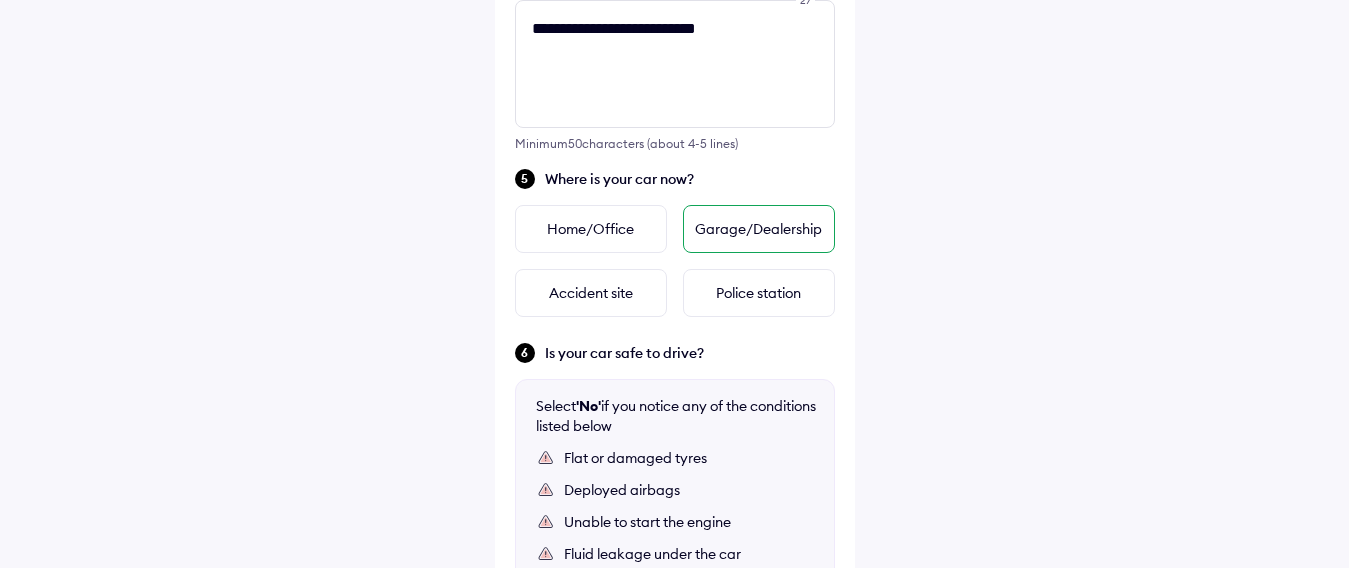click on "Garage/Dealership" at bounding box center (759, 229) 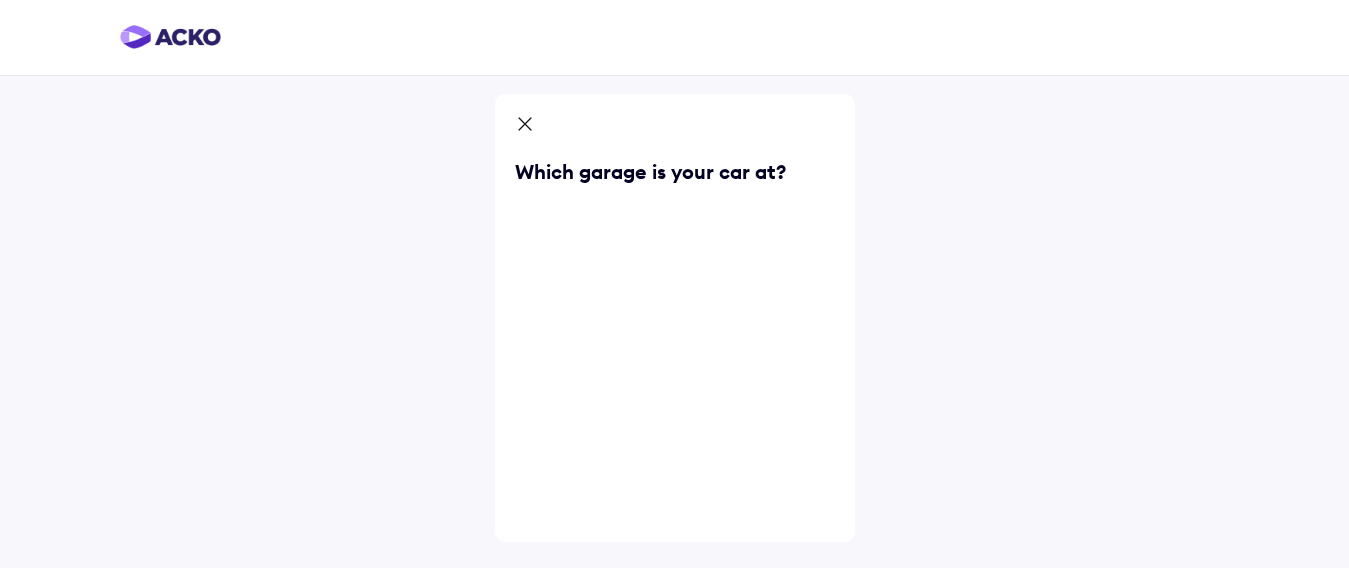 scroll, scrollTop: 0, scrollLeft: 0, axis: both 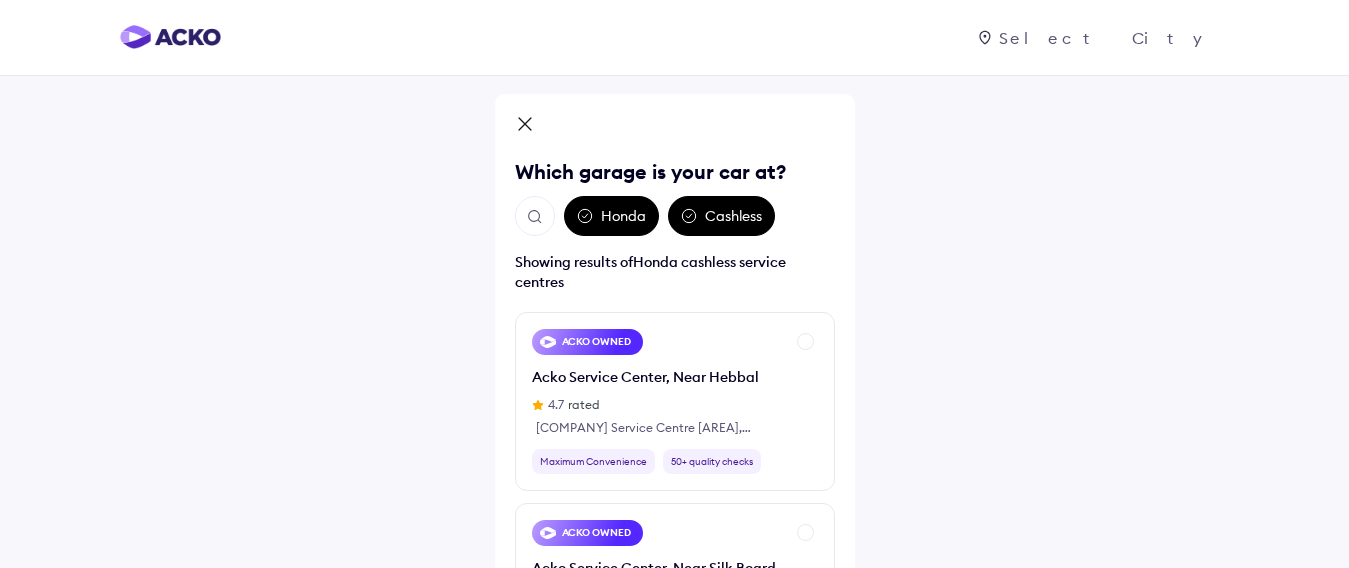 click on "Honda" at bounding box center (611, 216) 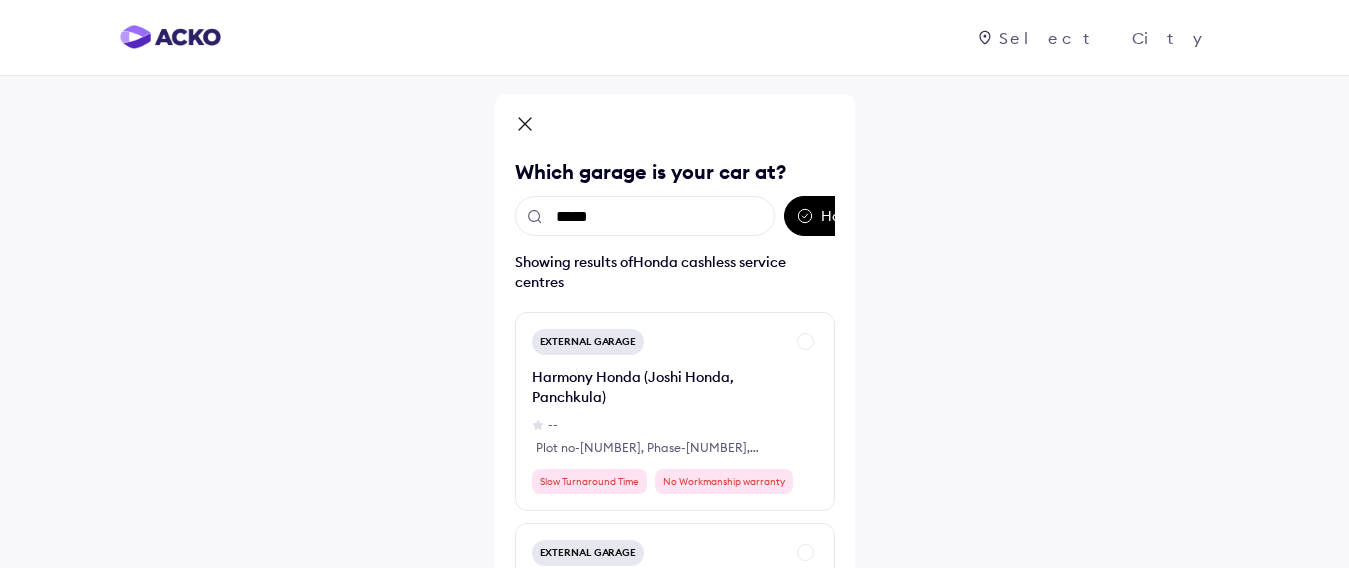 type on "*****" 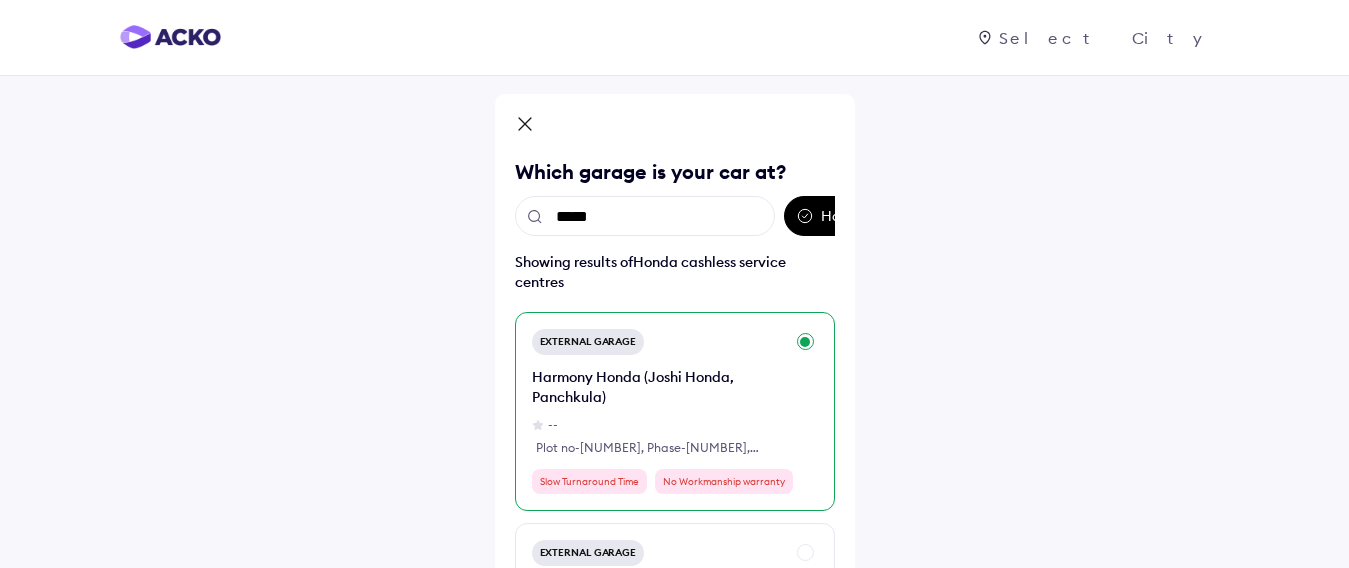 click on "Harmony Honda (Joshi Honda, Panchkula)" at bounding box center (658, 387) 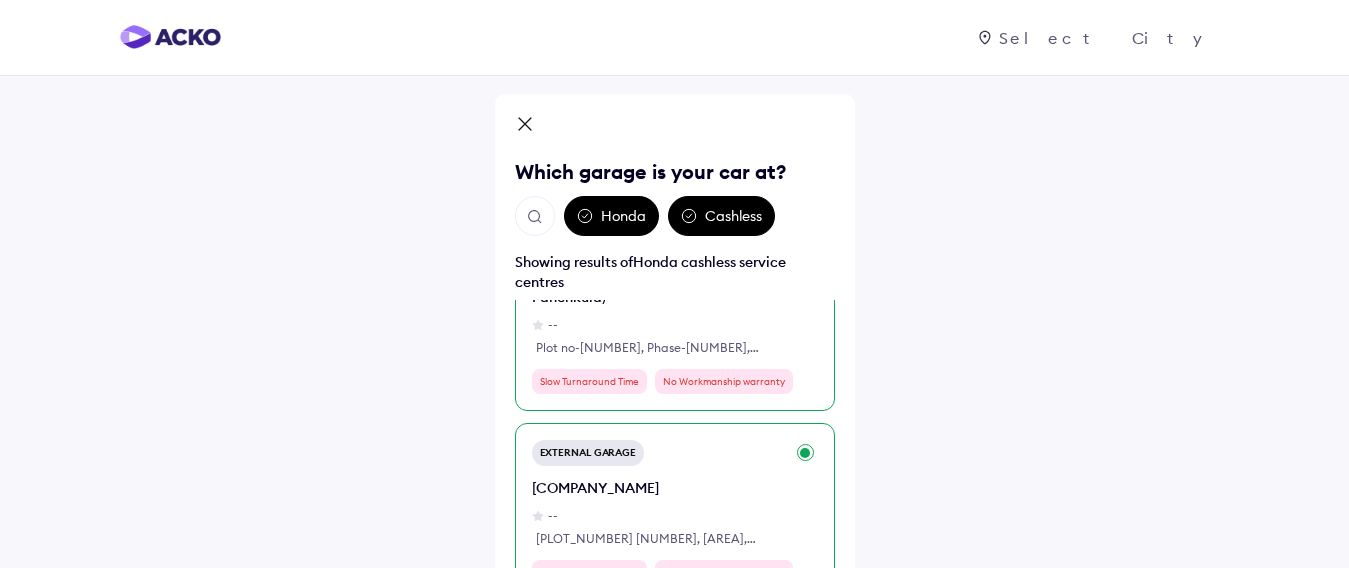 scroll, scrollTop: 0, scrollLeft: 0, axis: both 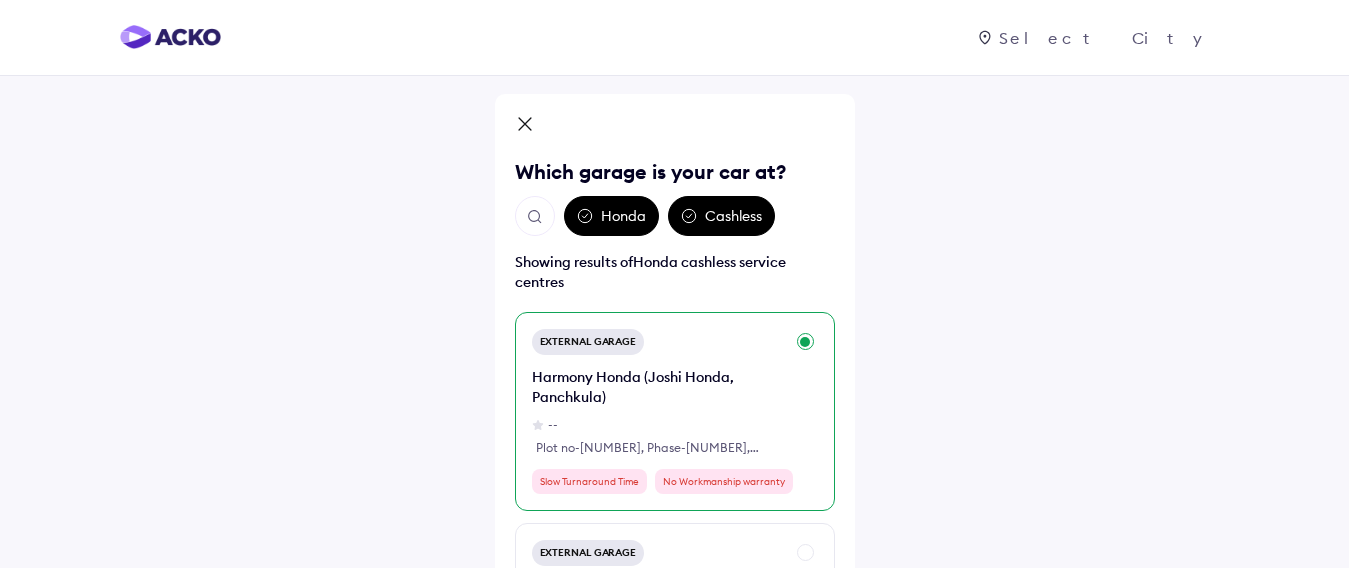 click on "External Garage Harmony Honda (Joshi Honda, Panchkula) -- Plot no-[NUMBER], Phase-1, industrial Area, Panchkula, Haryana [POSTAL_CODE] Slow Turnaround Time No Workmanship warranty" at bounding box center [675, 411] 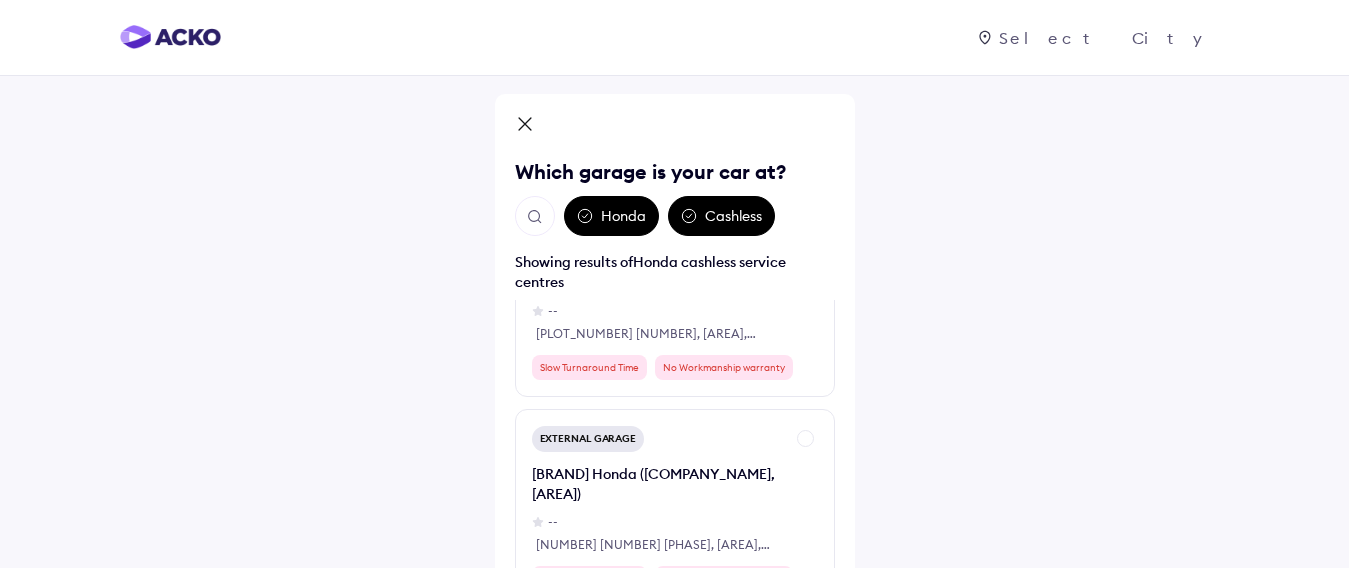 scroll, scrollTop: 325, scrollLeft: 0, axis: vertical 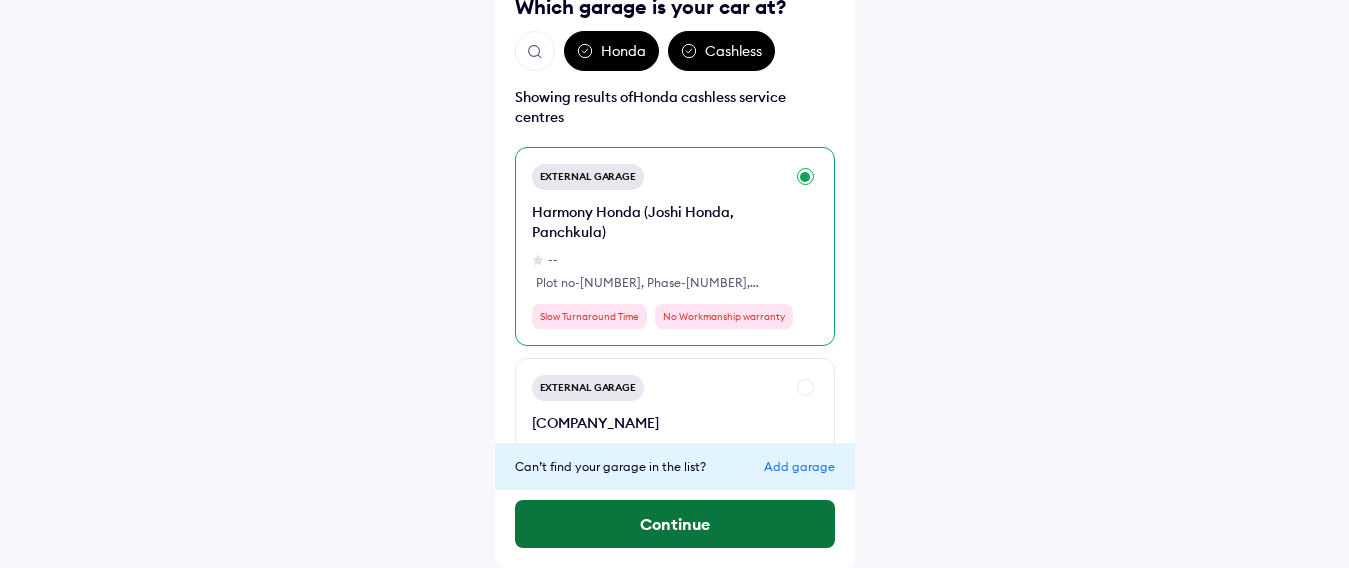 click on "Continue" at bounding box center (675, 524) 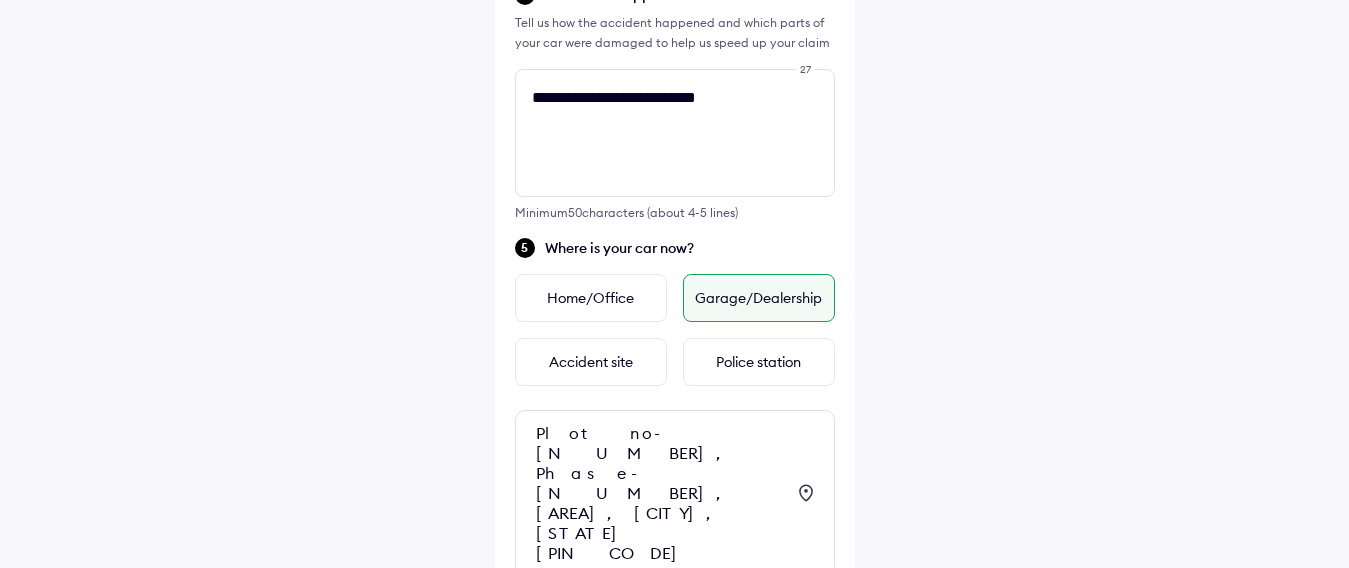 scroll, scrollTop: 857, scrollLeft: 0, axis: vertical 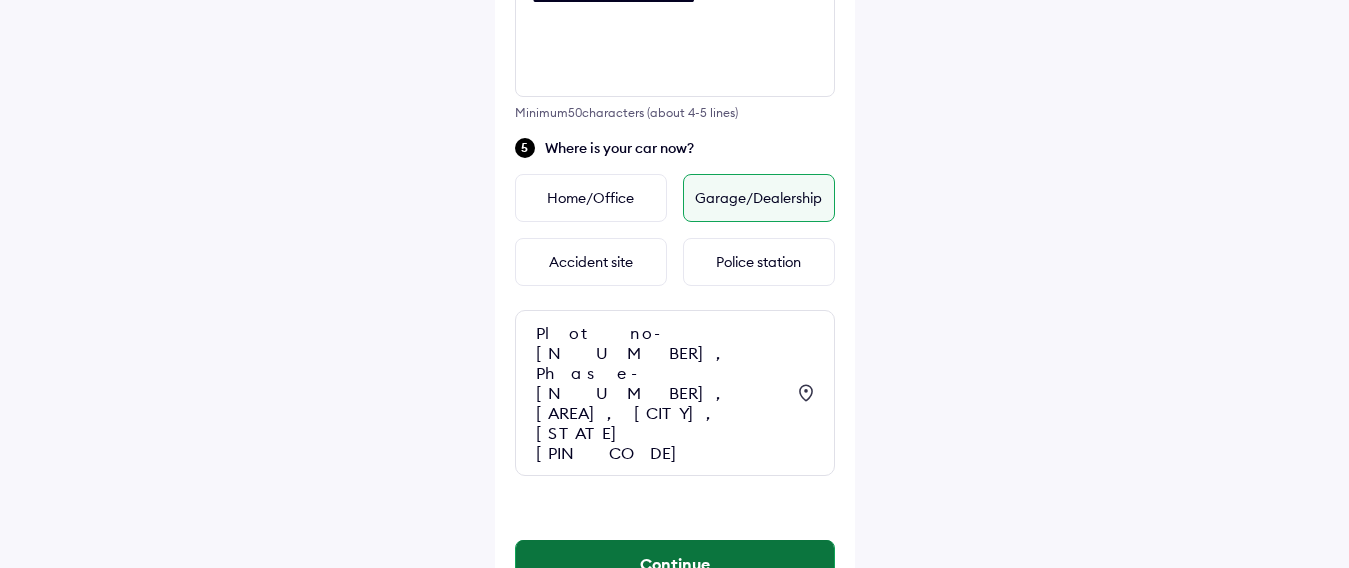 click on "Continue" at bounding box center [675, 564] 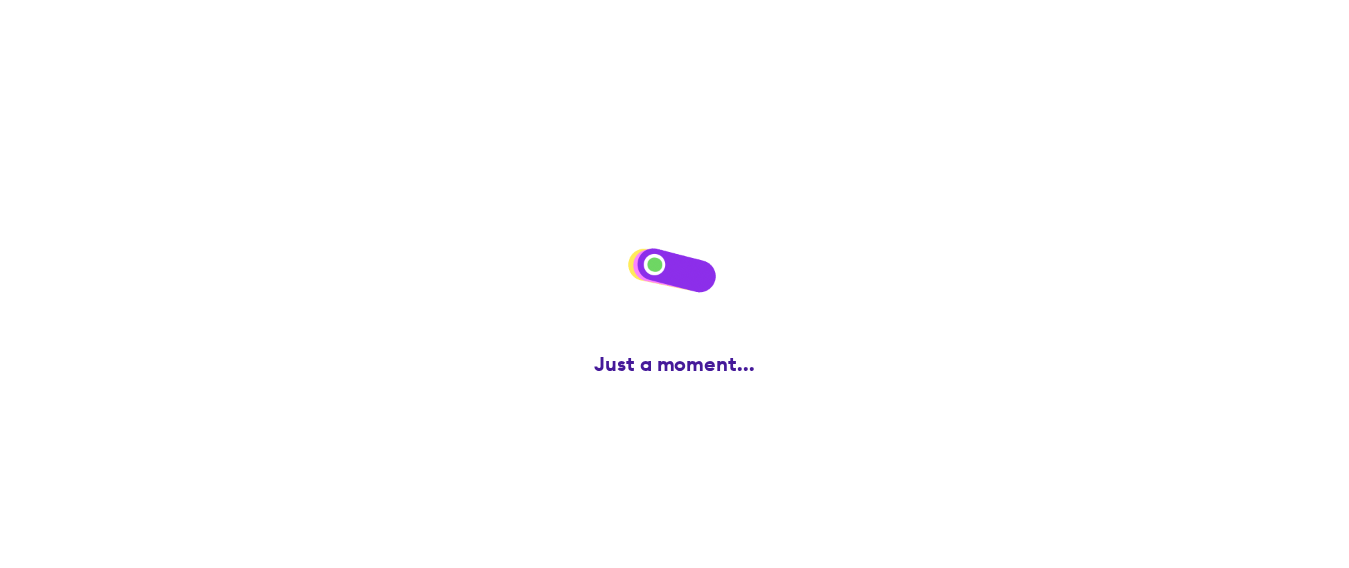 scroll, scrollTop: 0, scrollLeft: 0, axis: both 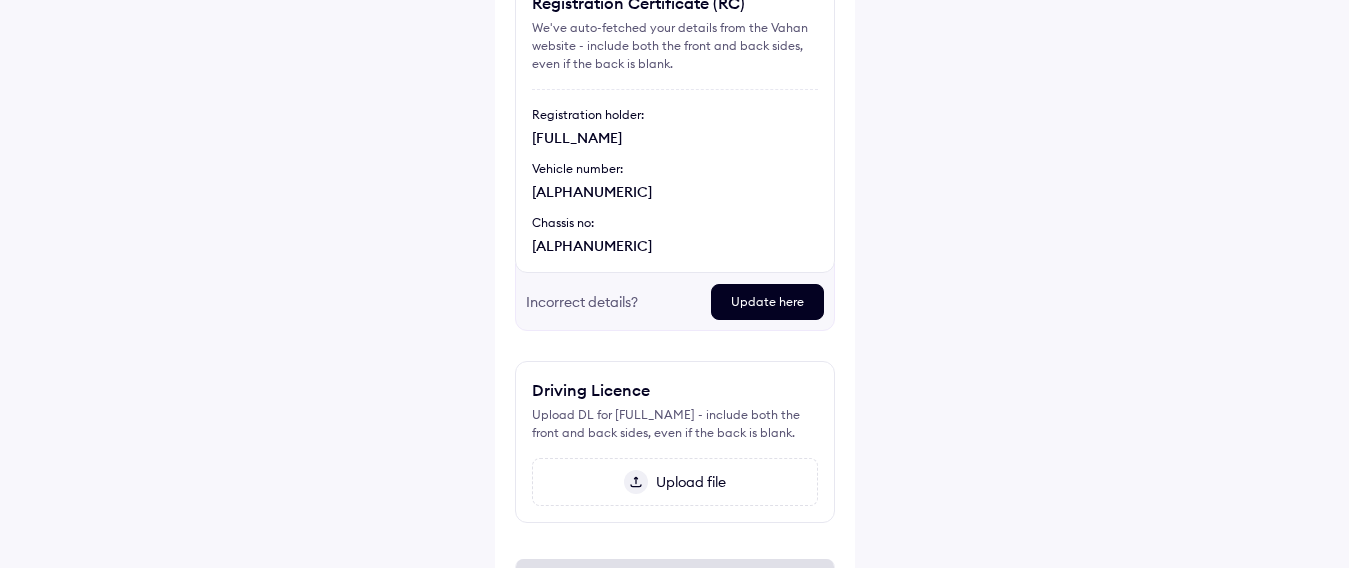 click on "Update here" at bounding box center [767, 302] 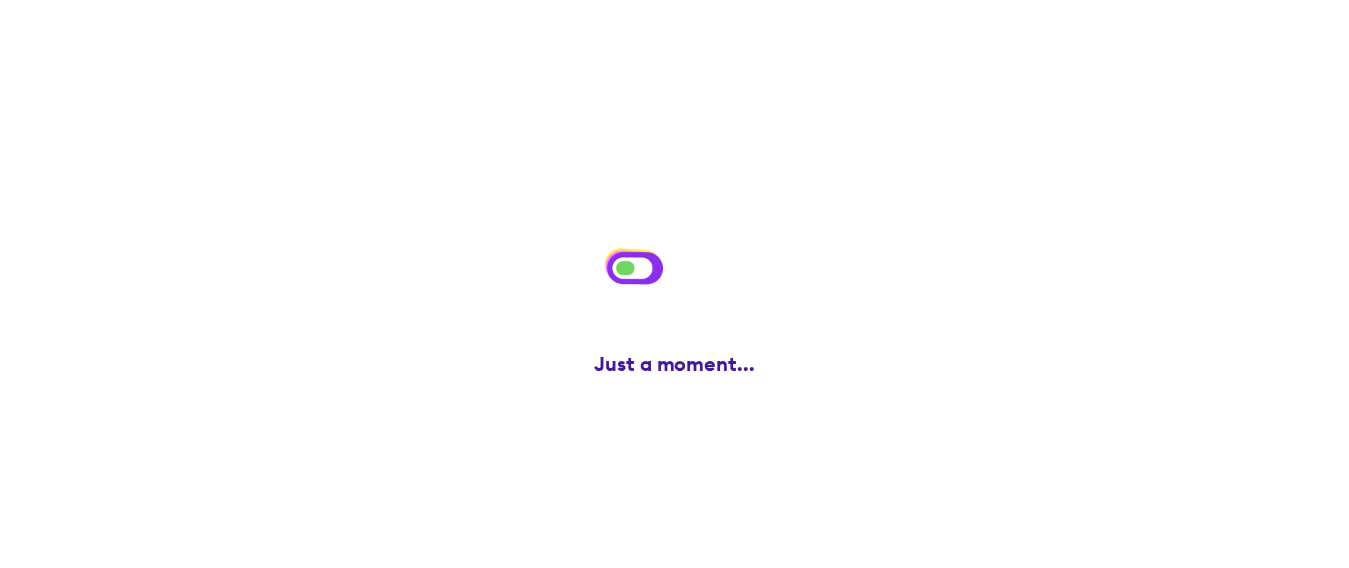 scroll, scrollTop: 0, scrollLeft: 0, axis: both 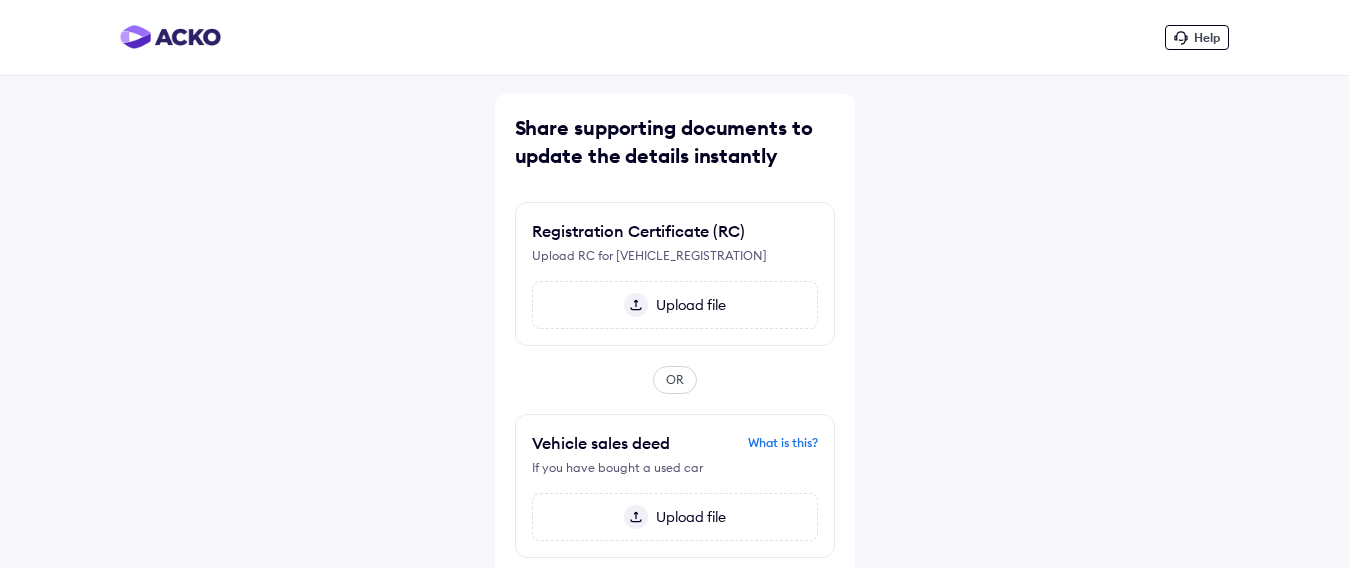 click at bounding box center [636, 305] 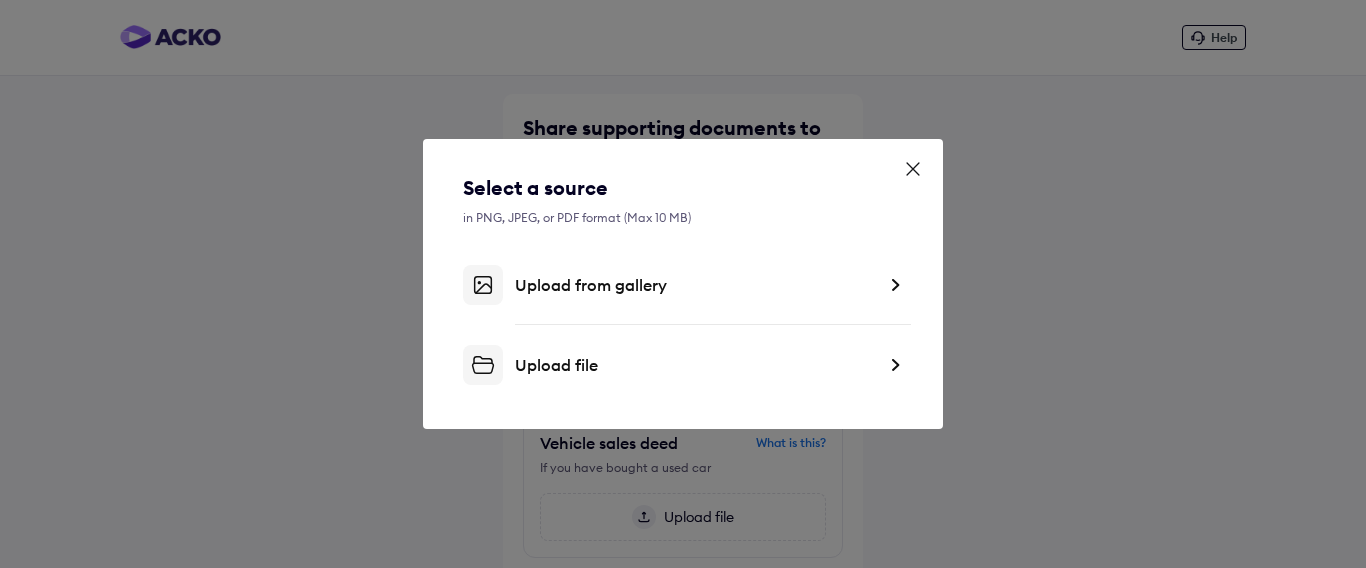 click at bounding box center [895, 285] 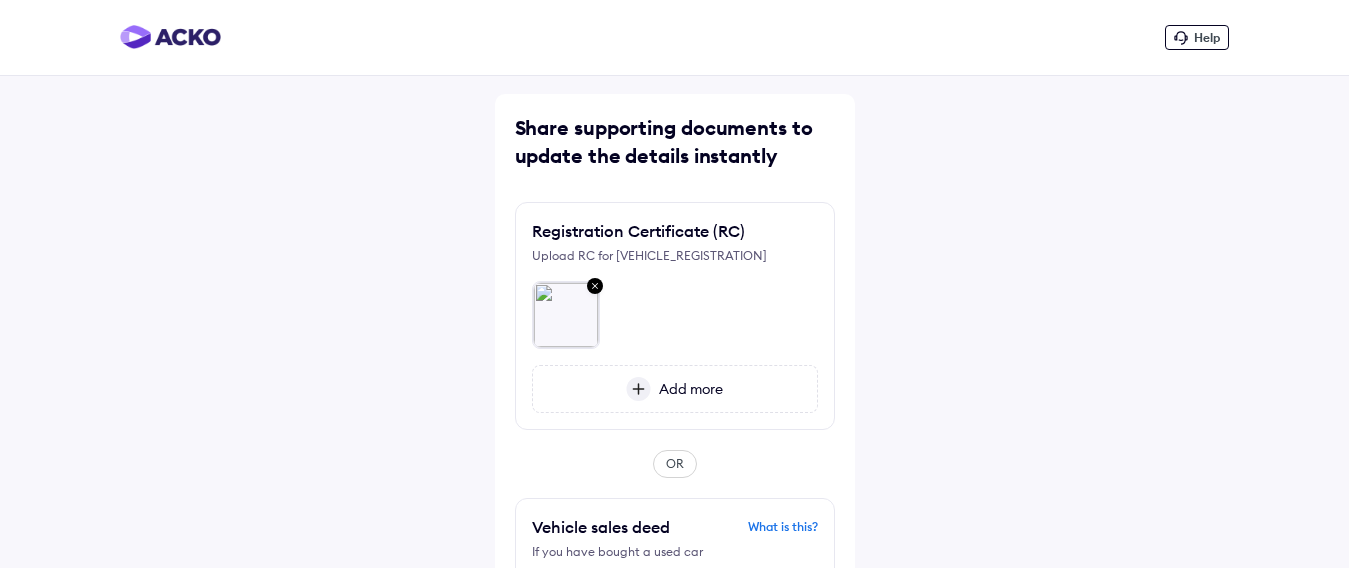 click at bounding box center (595, 287) 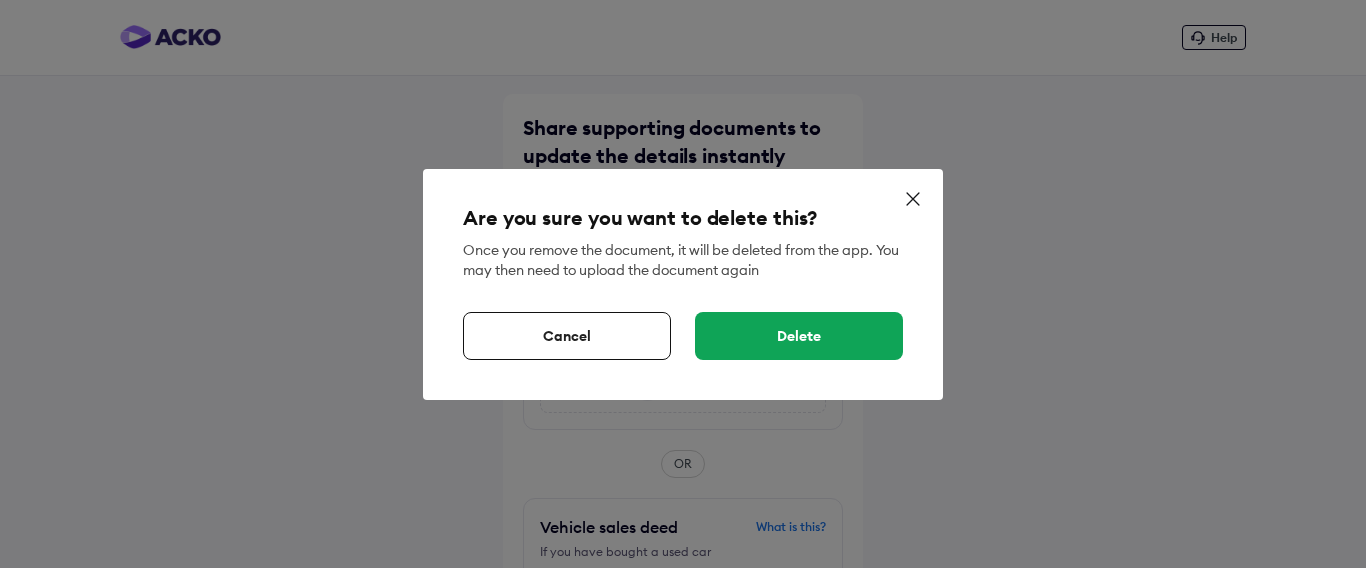 click on "Delete" at bounding box center (799, 336) 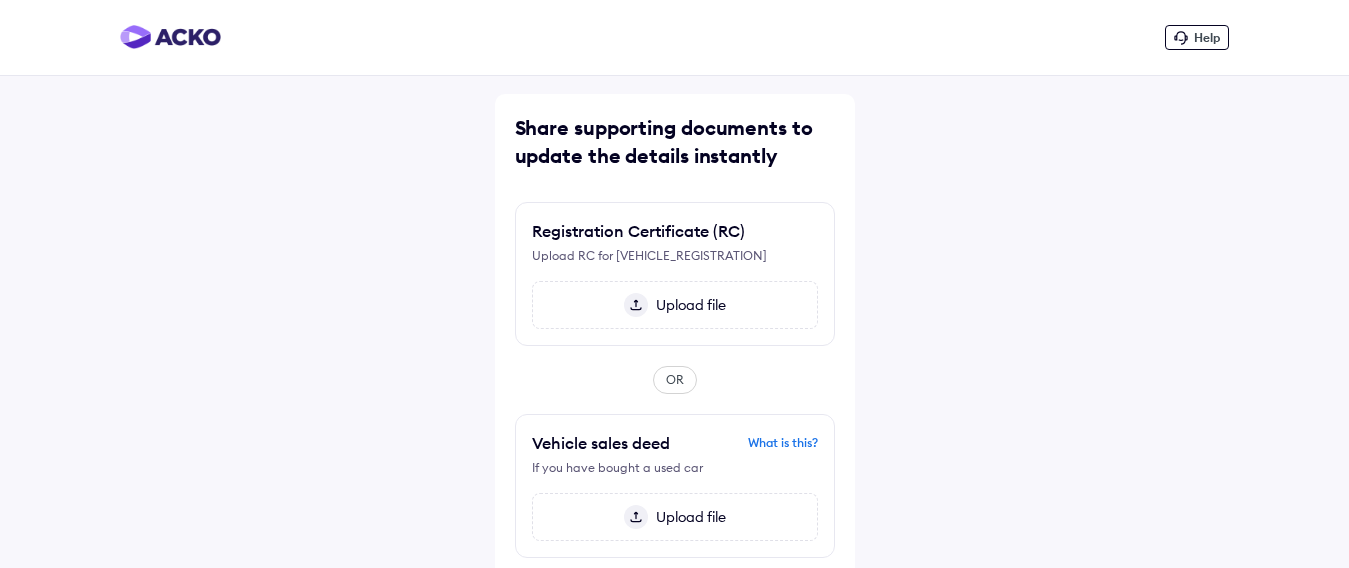 scroll, scrollTop: 110, scrollLeft: 0, axis: vertical 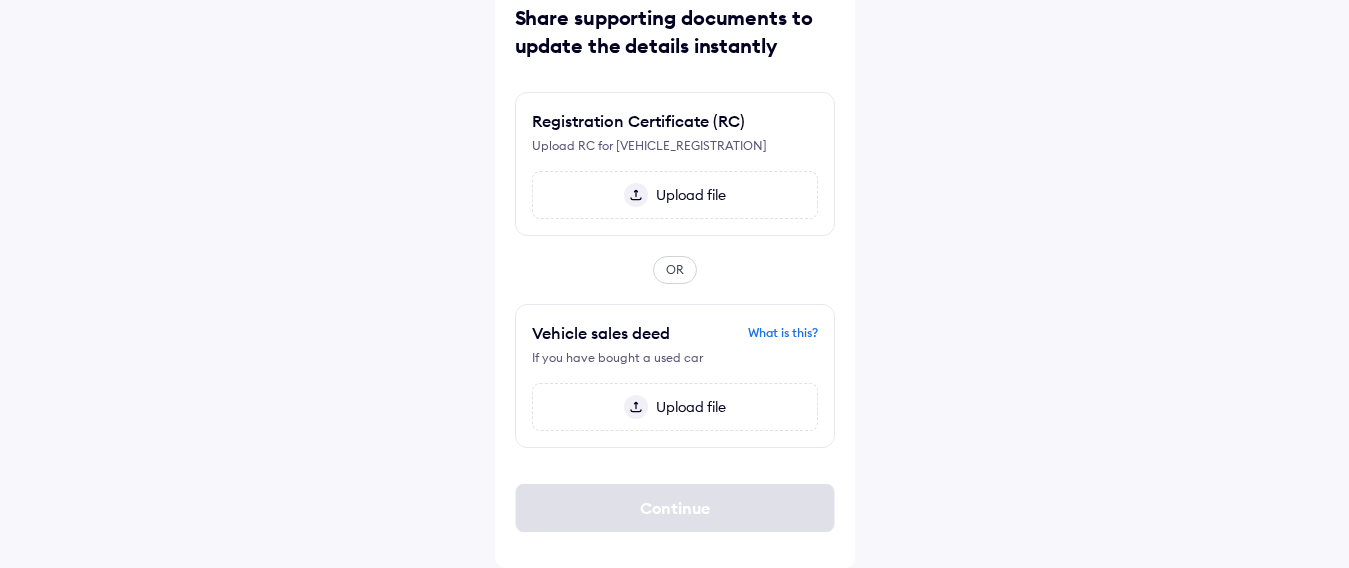 click at bounding box center (636, 195) 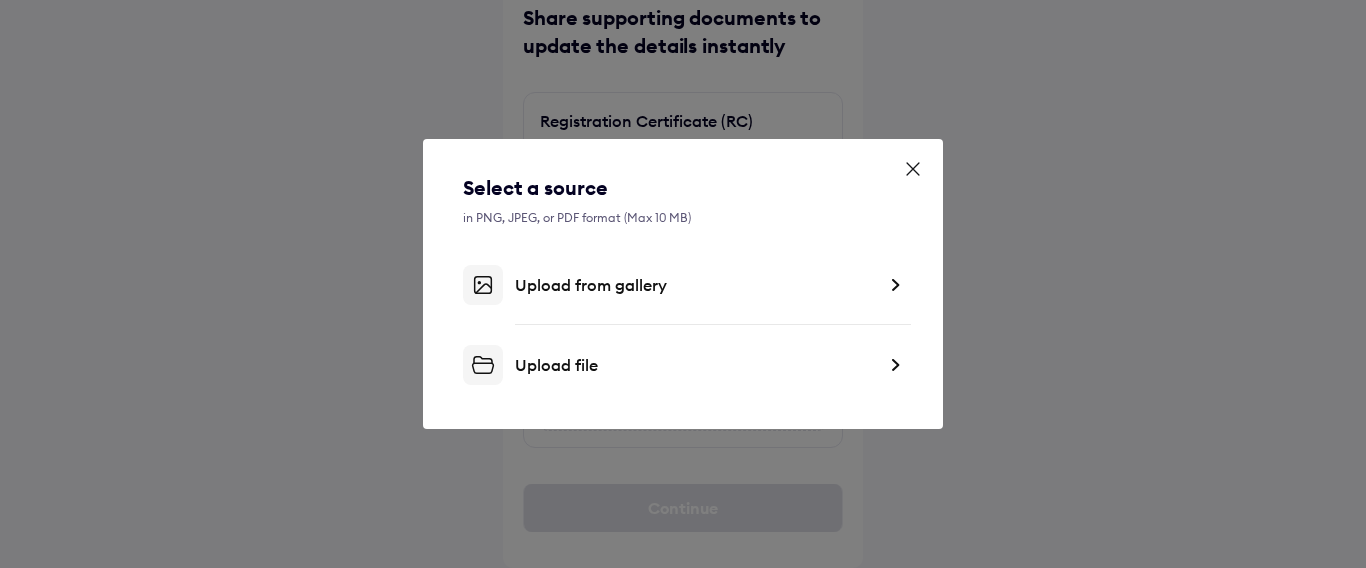 click on "Upload from gallery" at bounding box center (695, 285) 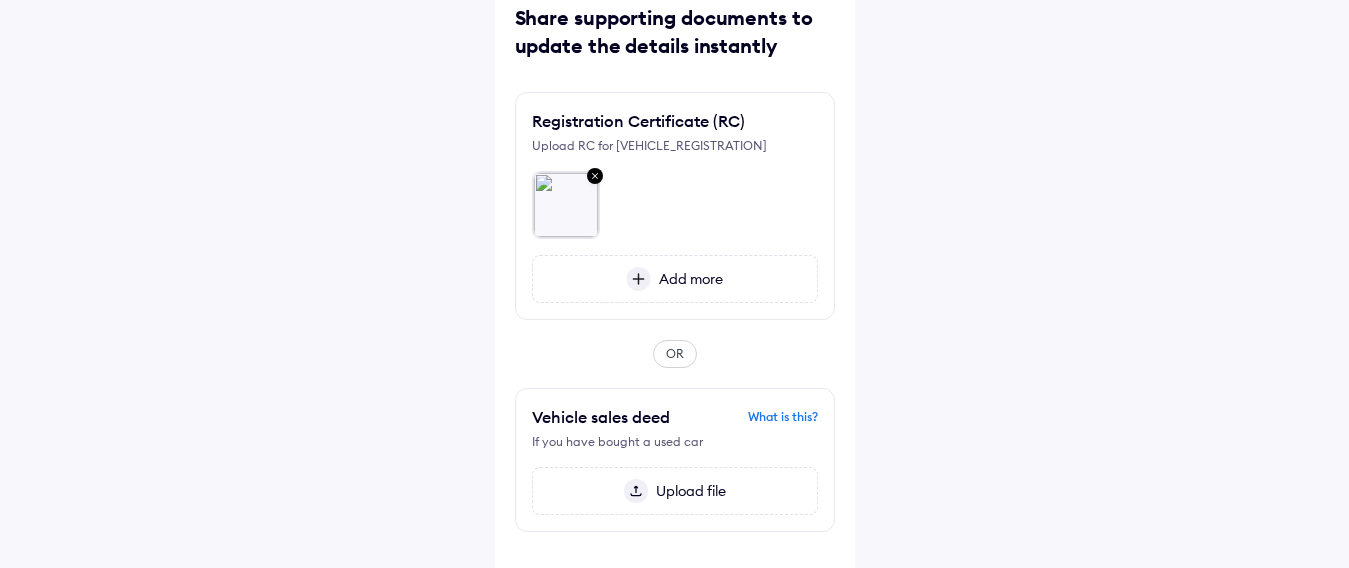 click at bounding box center [638, 279] 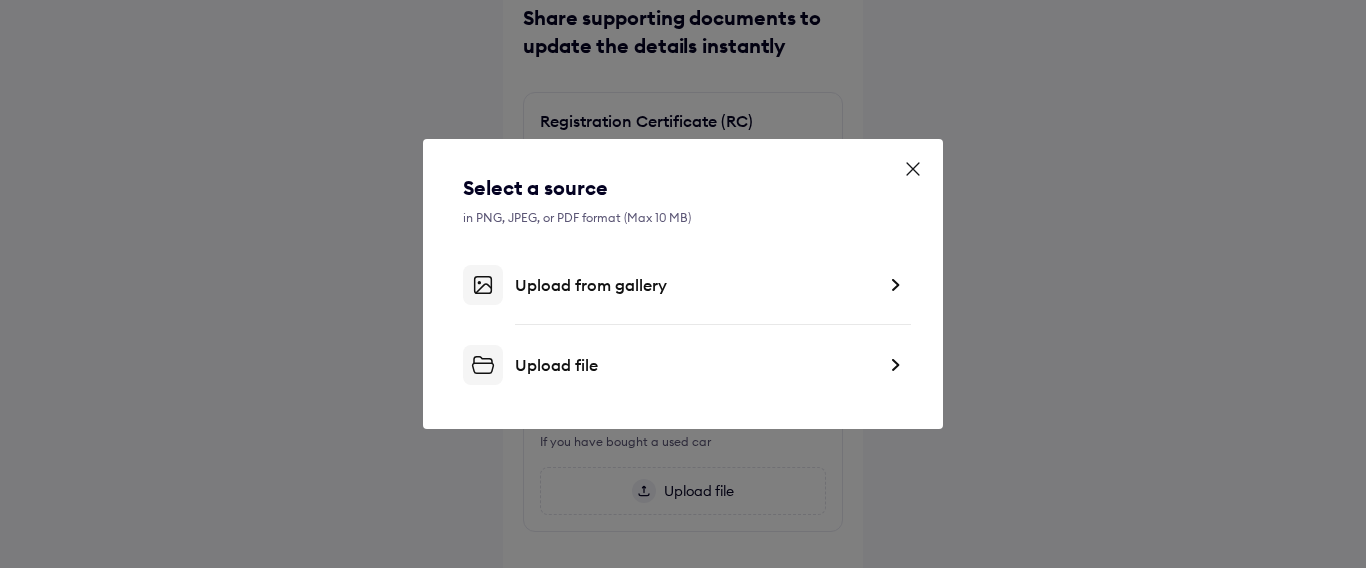 click on "Upload from gallery" at bounding box center (695, 285) 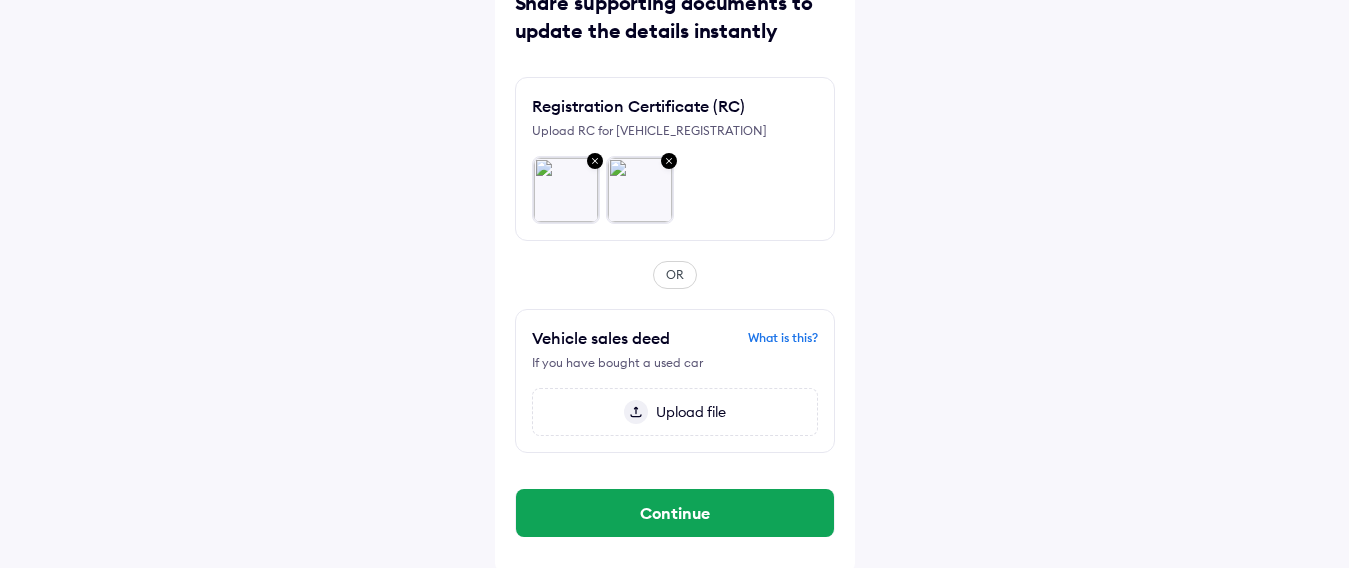 scroll, scrollTop: 130, scrollLeft: 0, axis: vertical 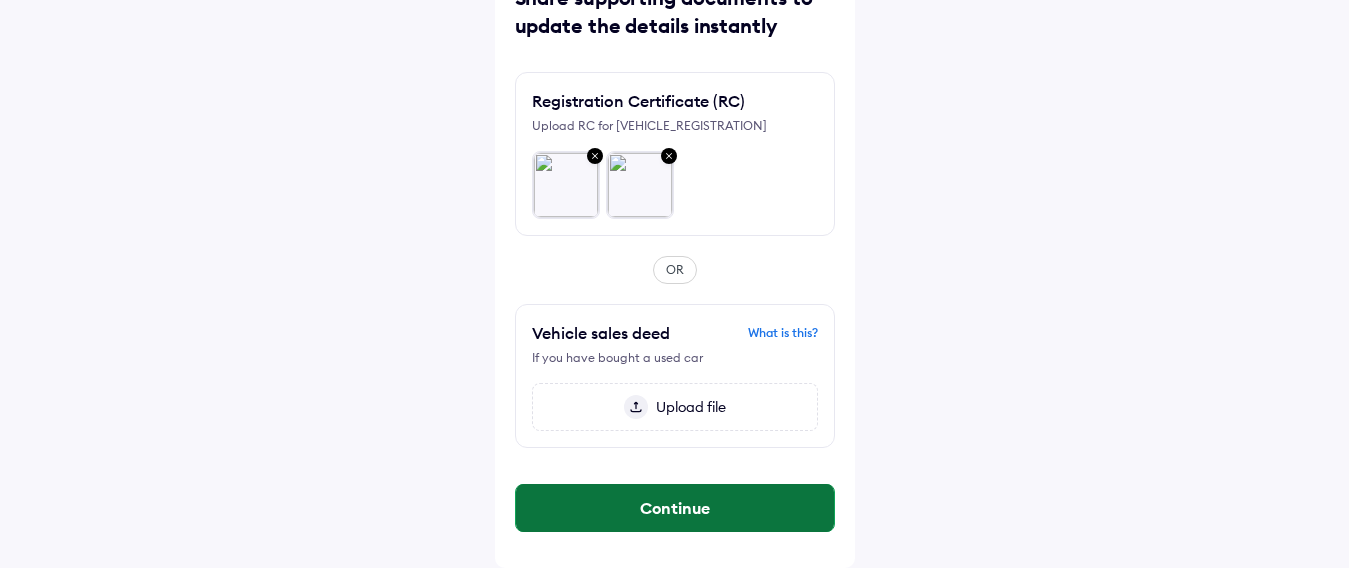 click on "Continue" at bounding box center [675, 508] 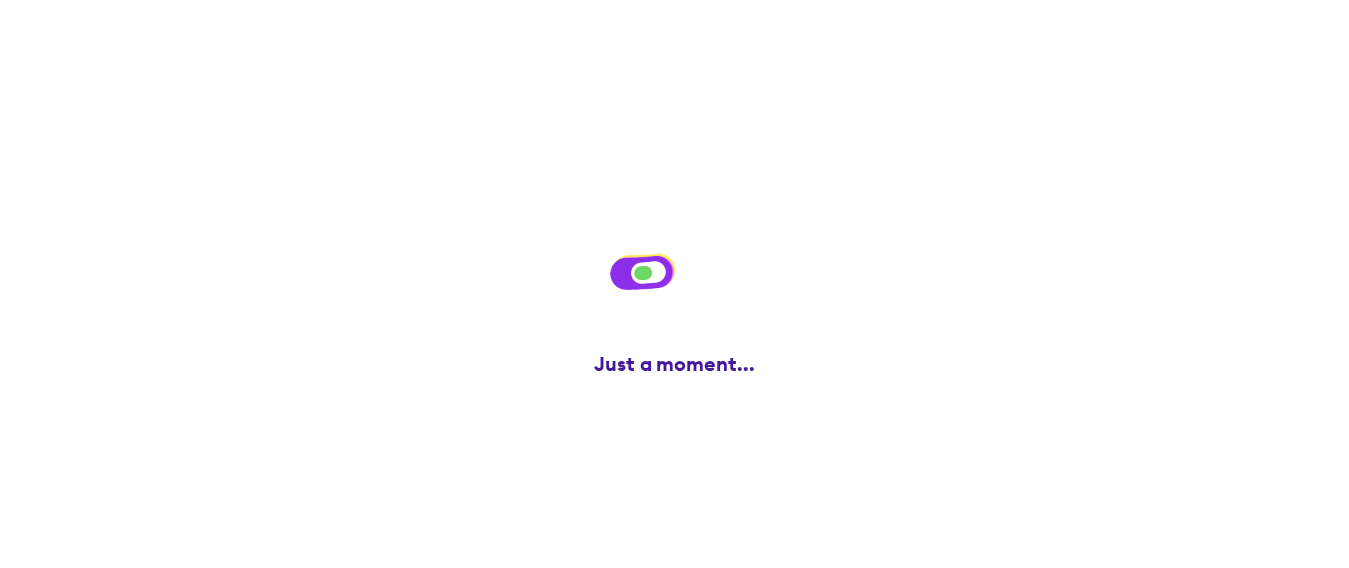 scroll, scrollTop: 0, scrollLeft: 0, axis: both 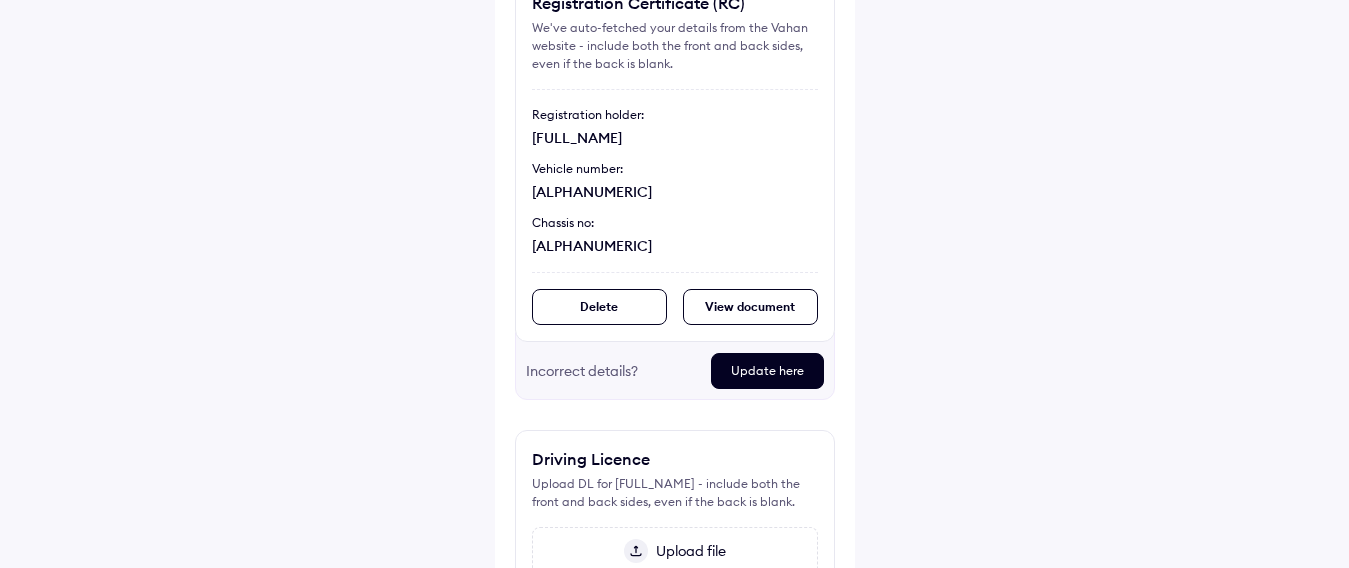 click on "Update here" at bounding box center (767, 371) 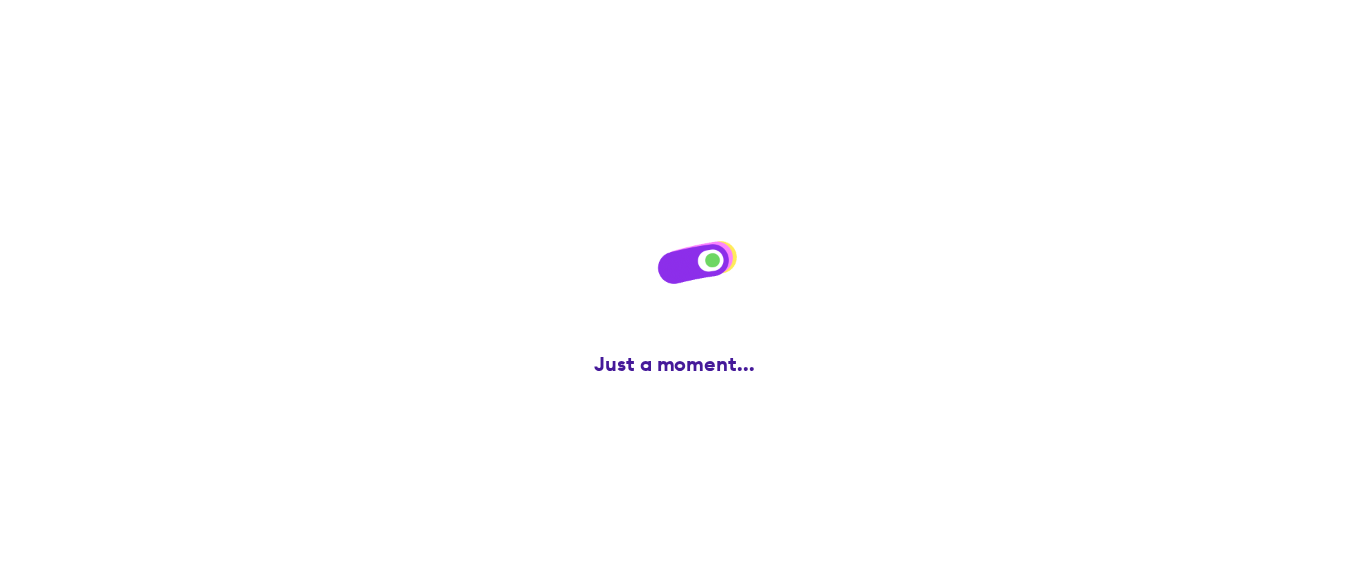scroll, scrollTop: 0, scrollLeft: 0, axis: both 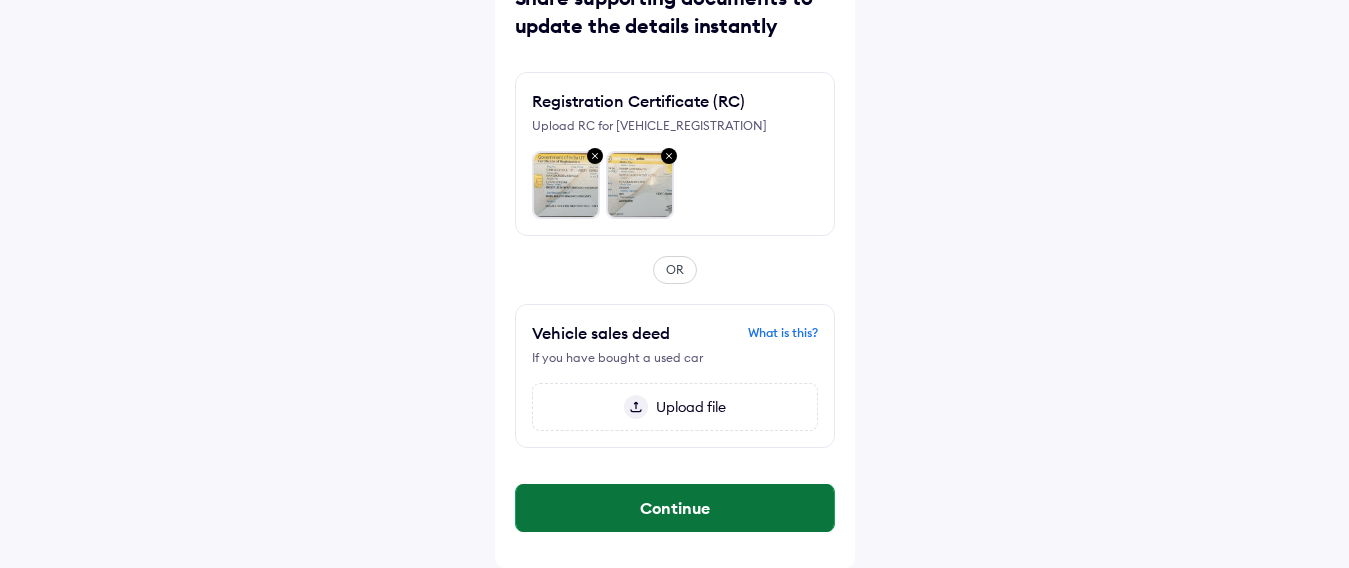 click on "Continue" at bounding box center [675, 508] 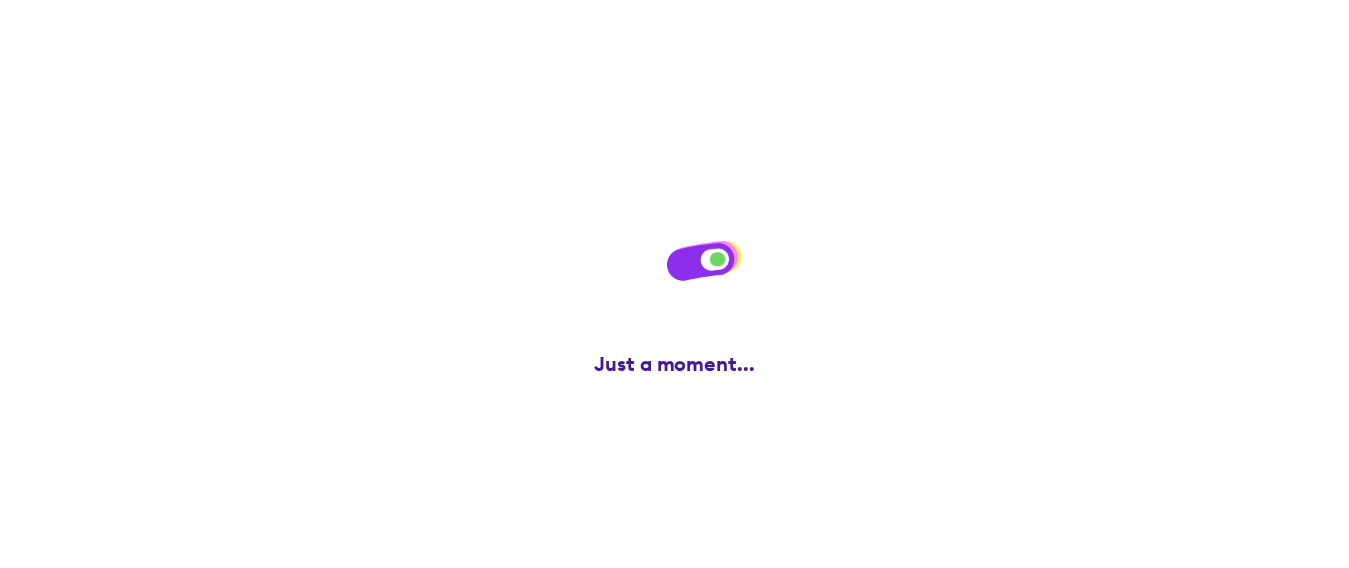 scroll, scrollTop: 0, scrollLeft: 0, axis: both 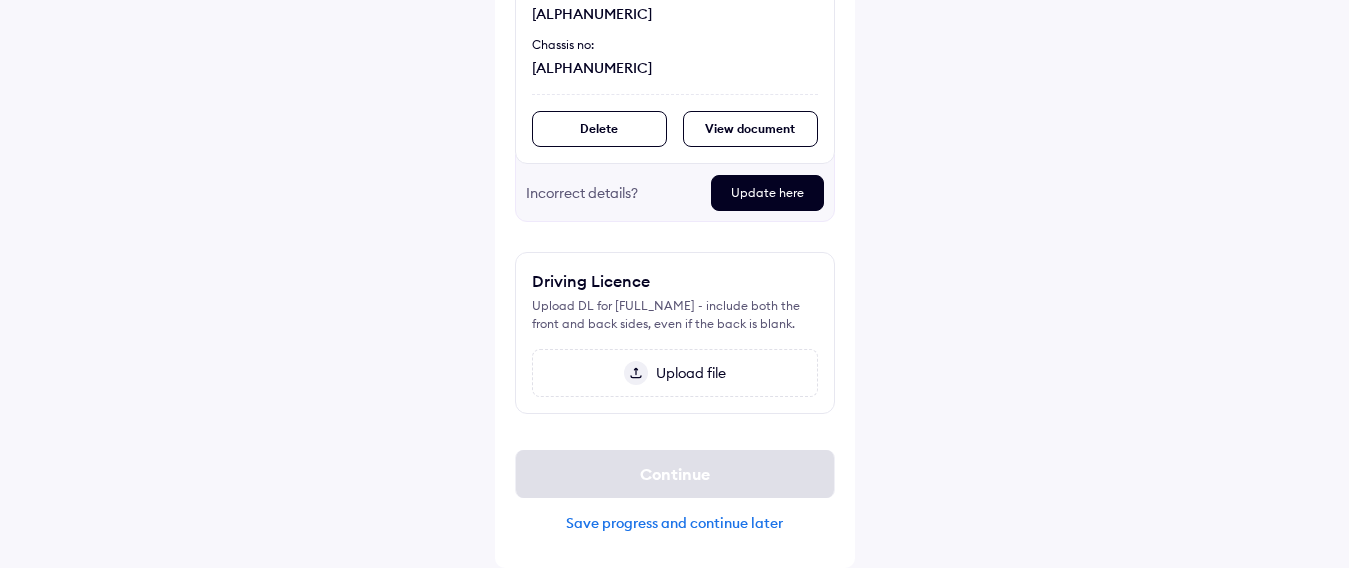 click on "Upload file" at bounding box center (687, 373) 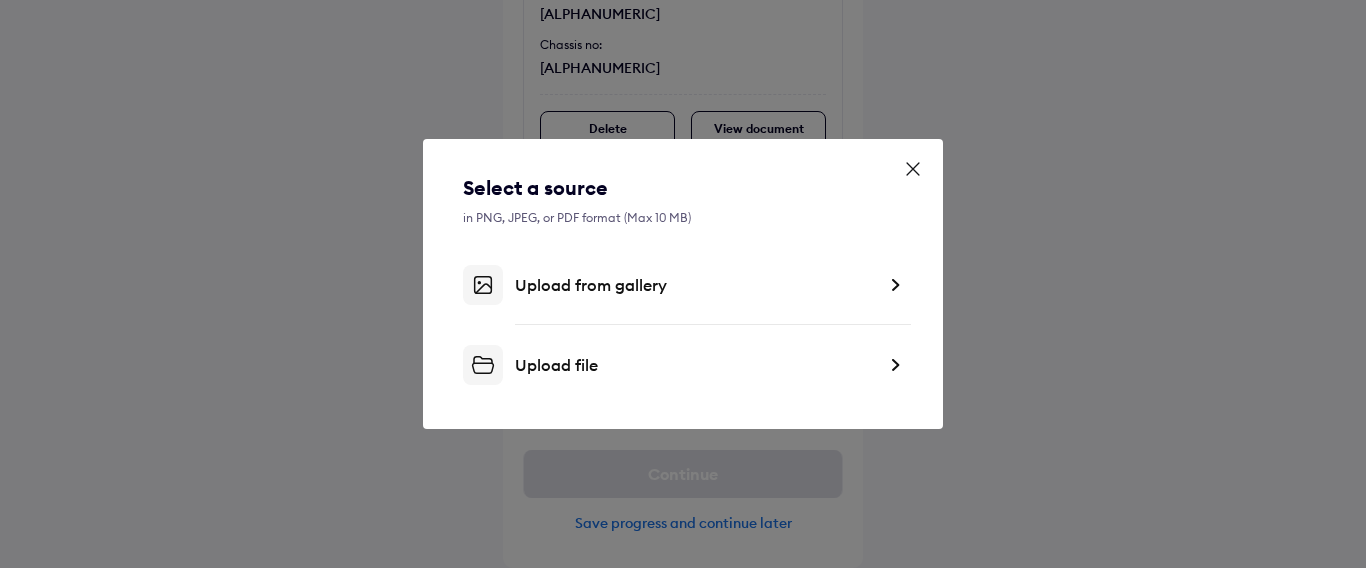 click at bounding box center [895, 285] 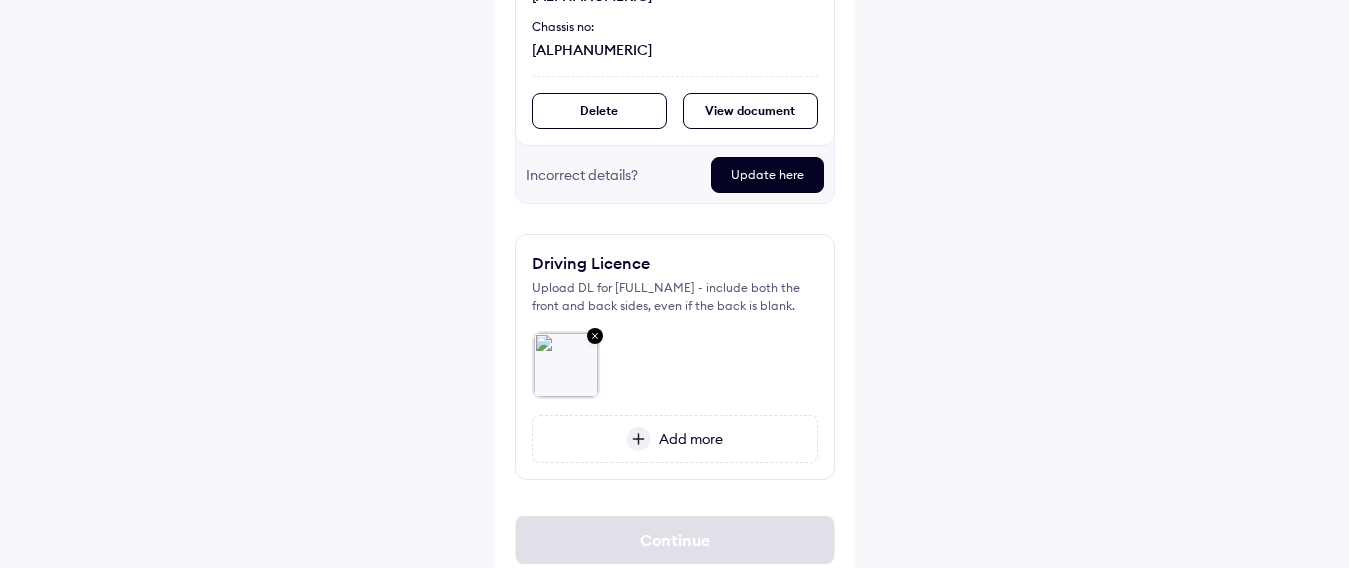 scroll, scrollTop: 480, scrollLeft: 0, axis: vertical 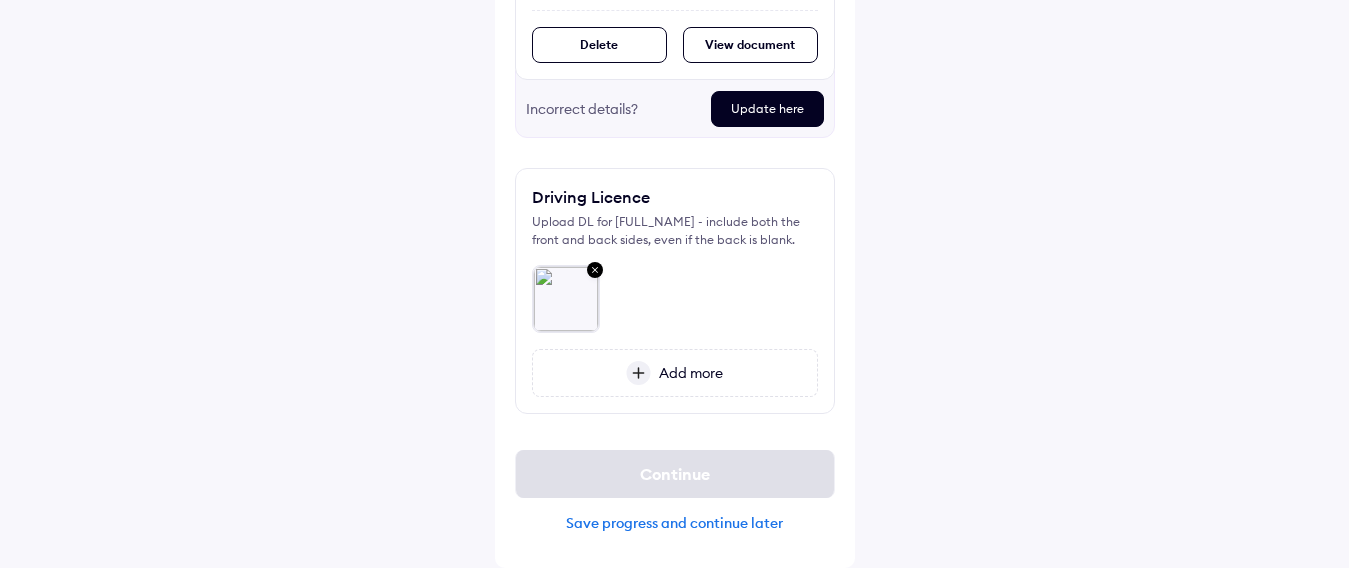 click at bounding box center (638, 373) 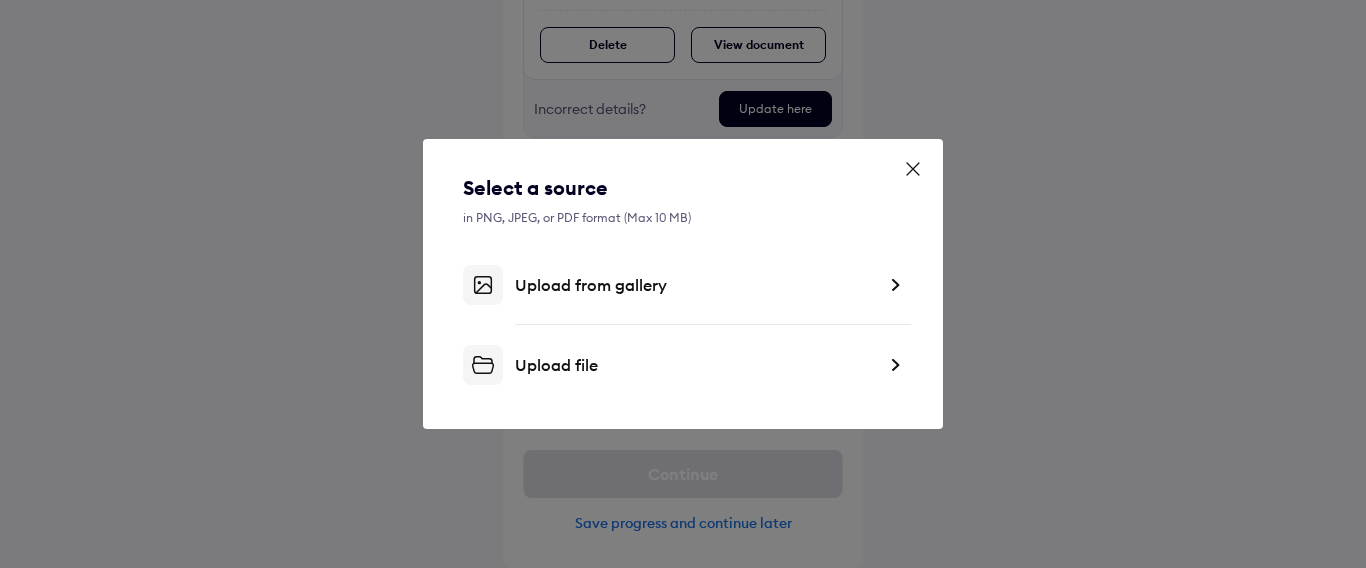 click on "Upload from gallery" at bounding box center [683, 285] 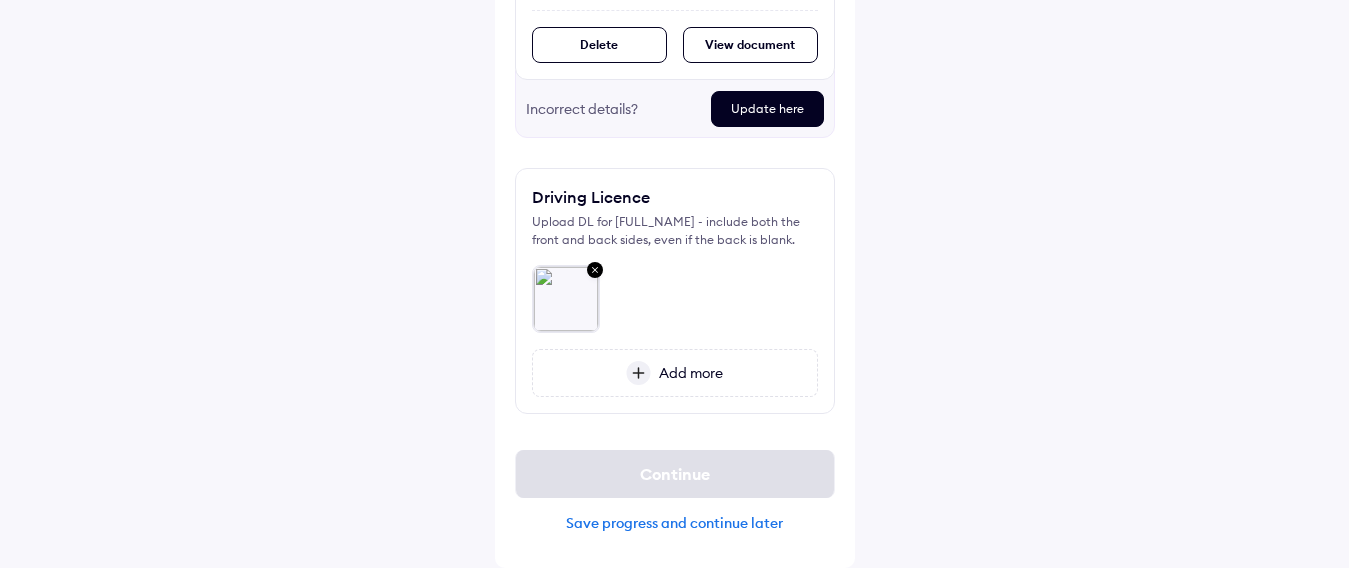 scroll, scrollTop: 416, scrollLeft: 0, axis: vertical 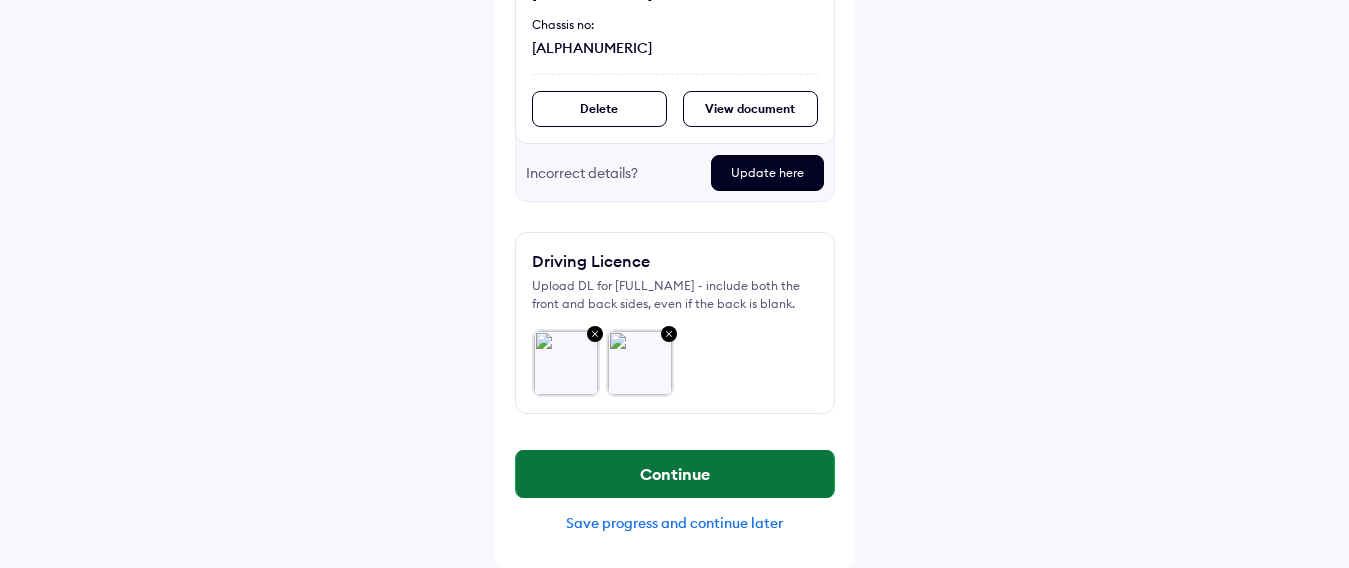click on "Continue" at bounding box center [675, 474] 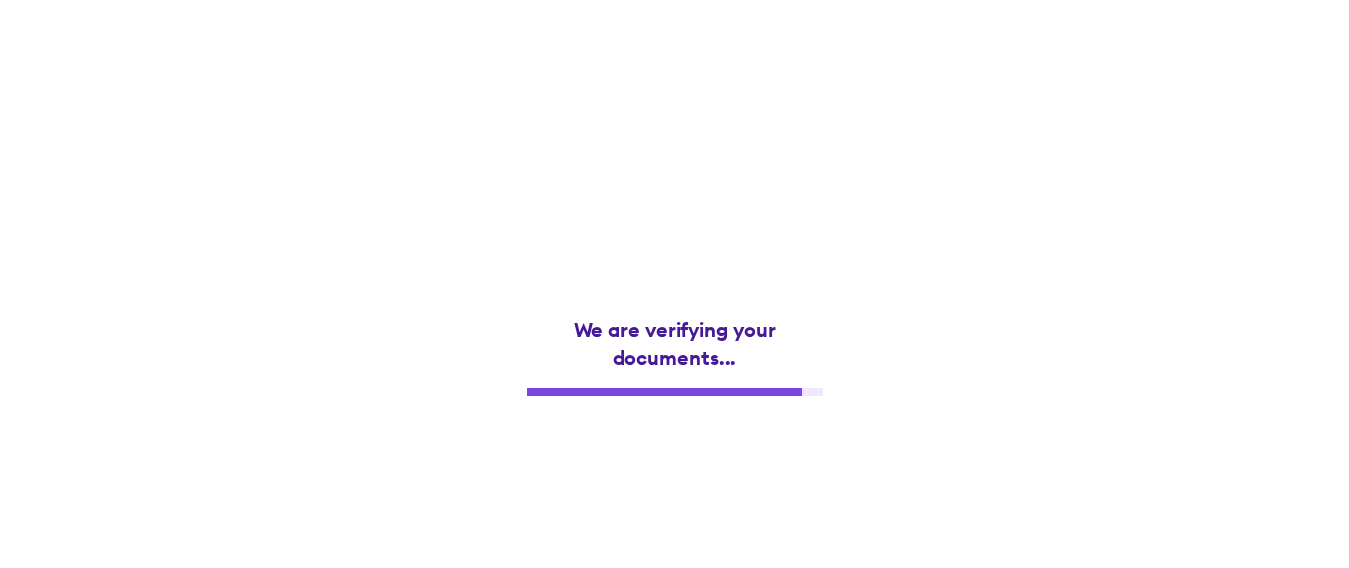 scroll, scrollTop: 0, scrollLeft: 0, axis: both 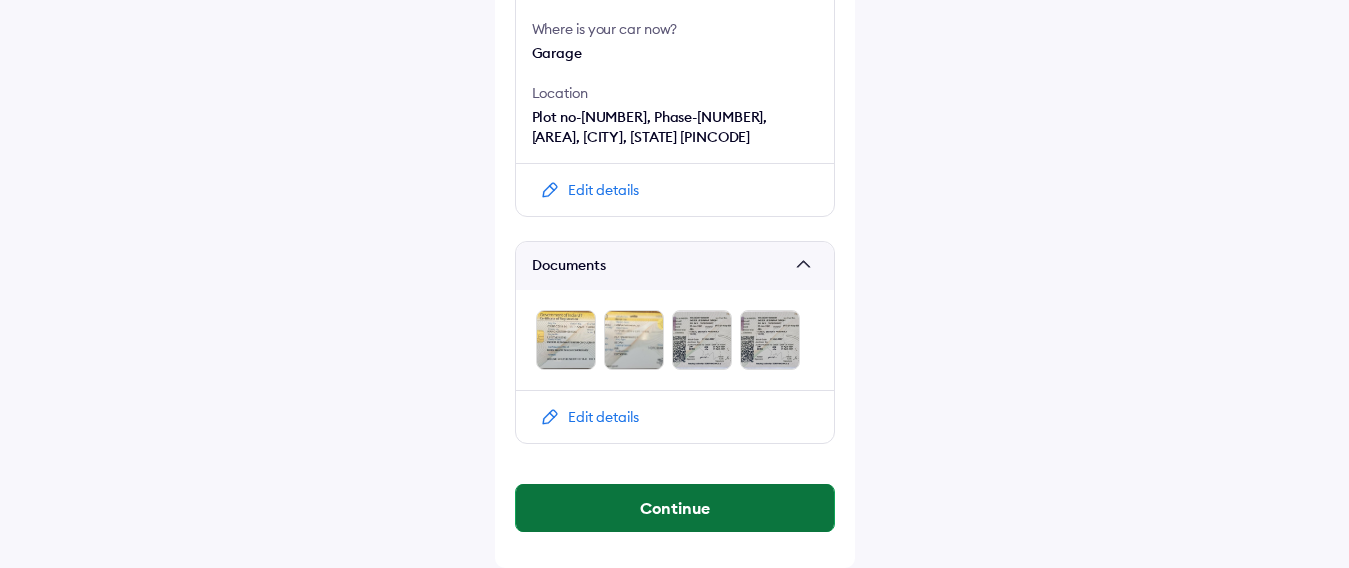 click on "Continue" at bounding box center [675, 508] 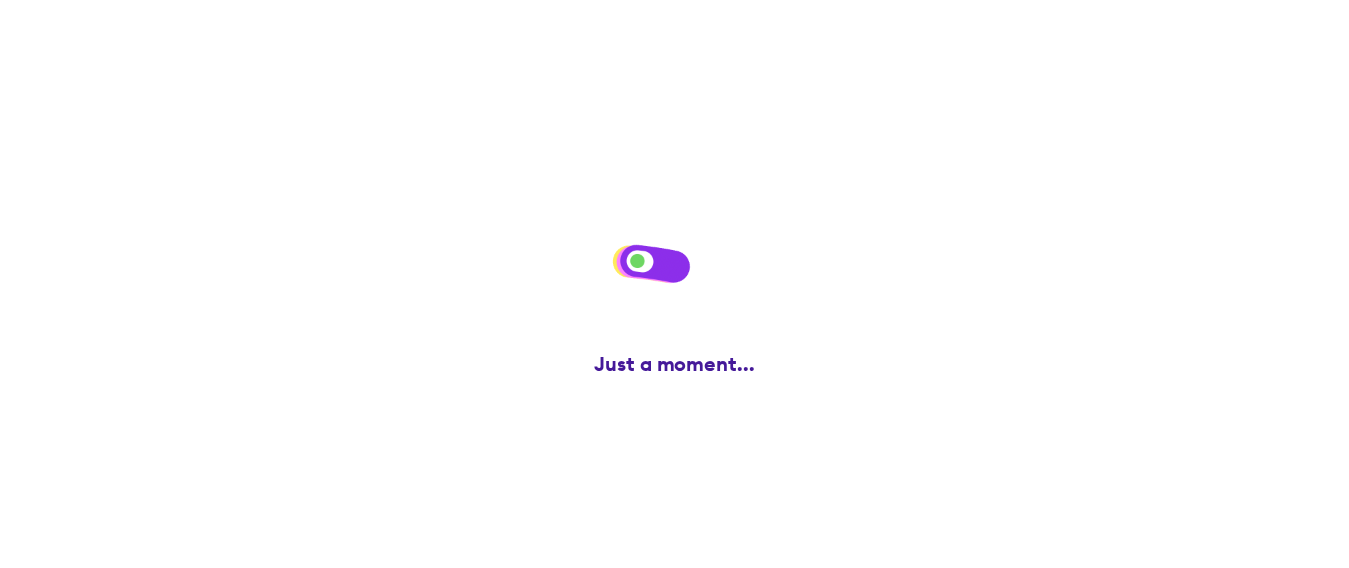 scroll, scrollTop: 0, scrollLeft: 0, axis: both 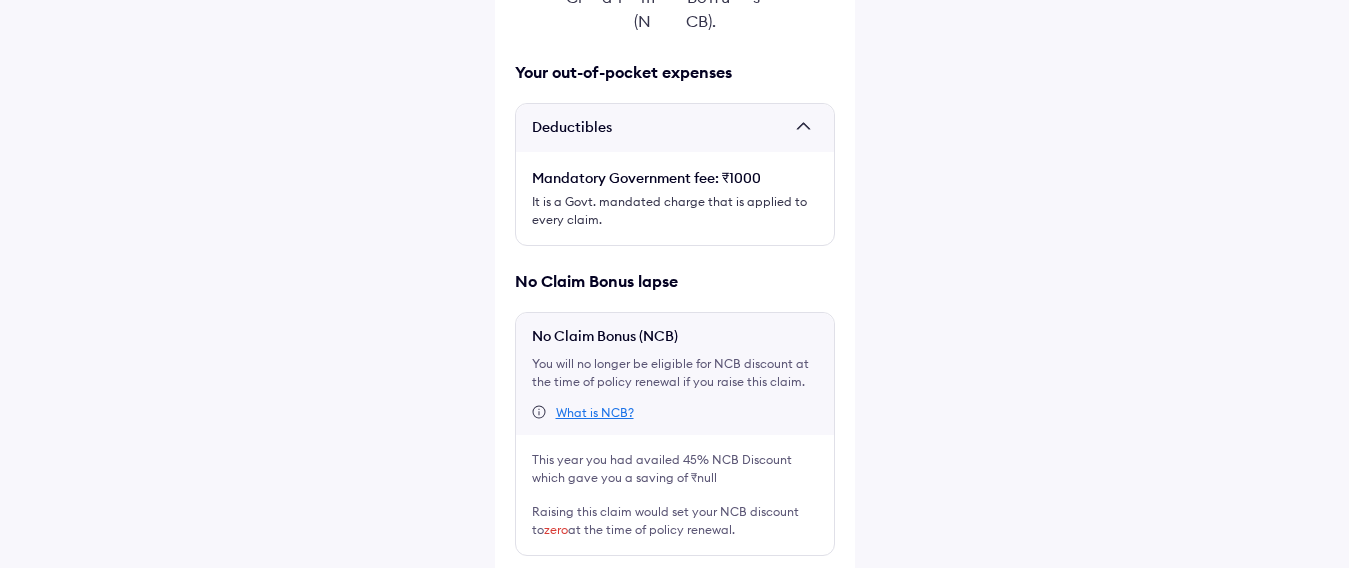 click at bounding box center [523, 588] 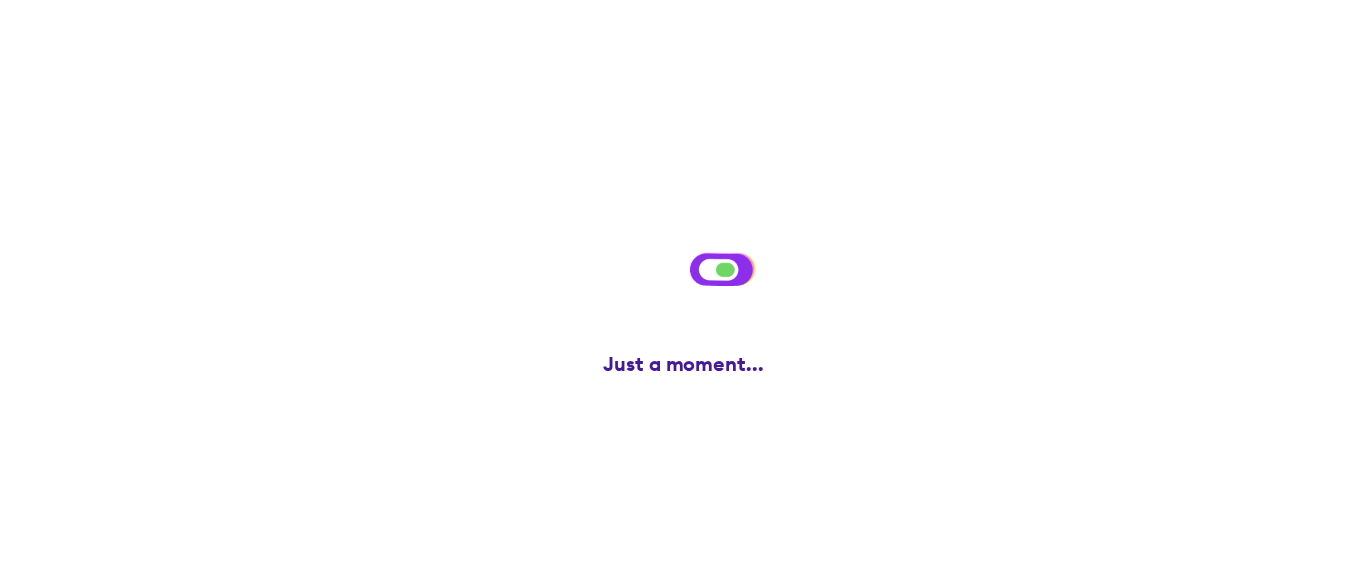 scroll, scrollTop: 0, scrollLeft: 0, axis: both 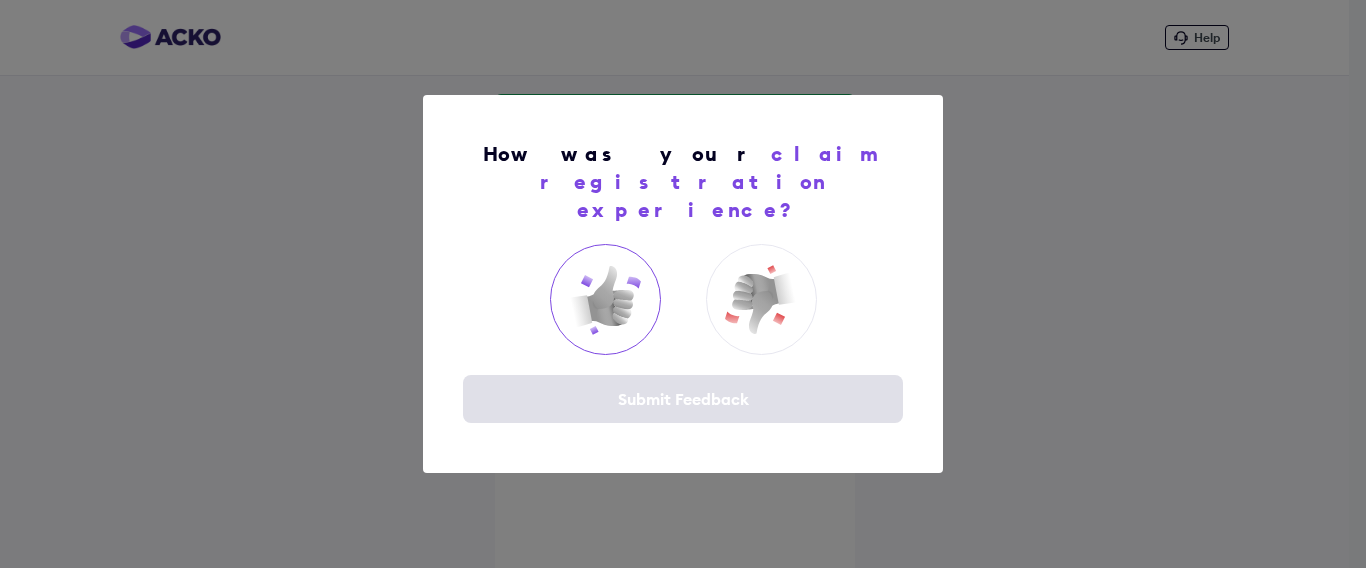 click at bounding box center [605, 300] 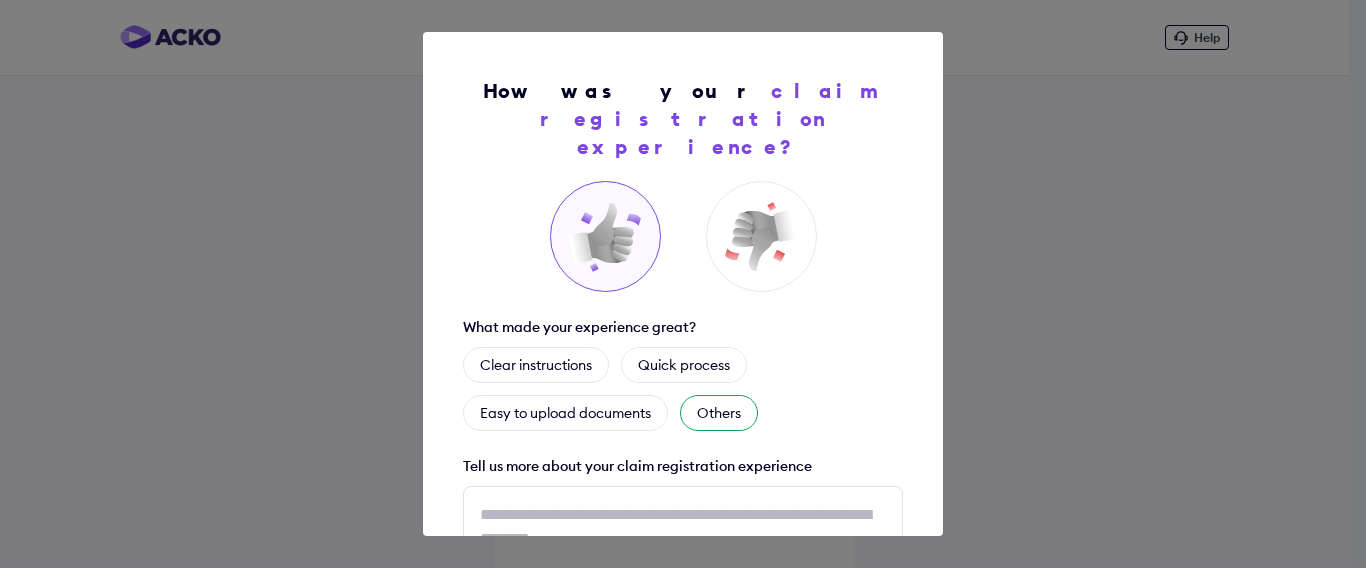 click on "Others" at bounding box center (719, 413) 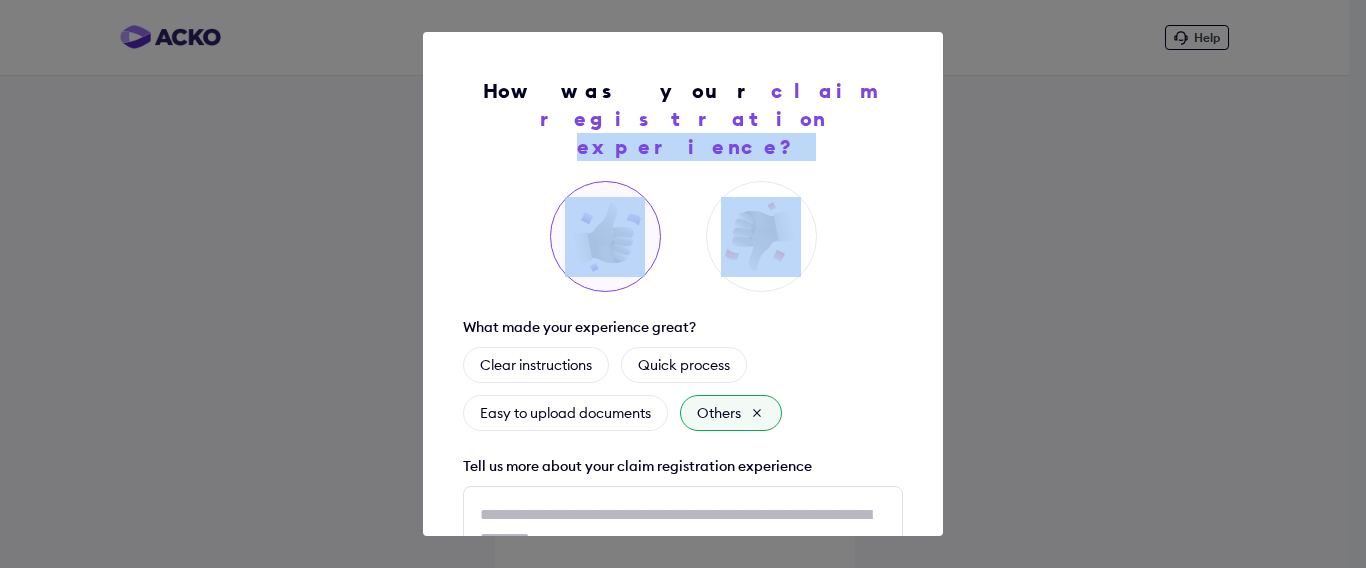 drag, startPoint x: 872, startPoint y: 162, endPoint x: 864, endPoint y: 260, distance: 98.32599 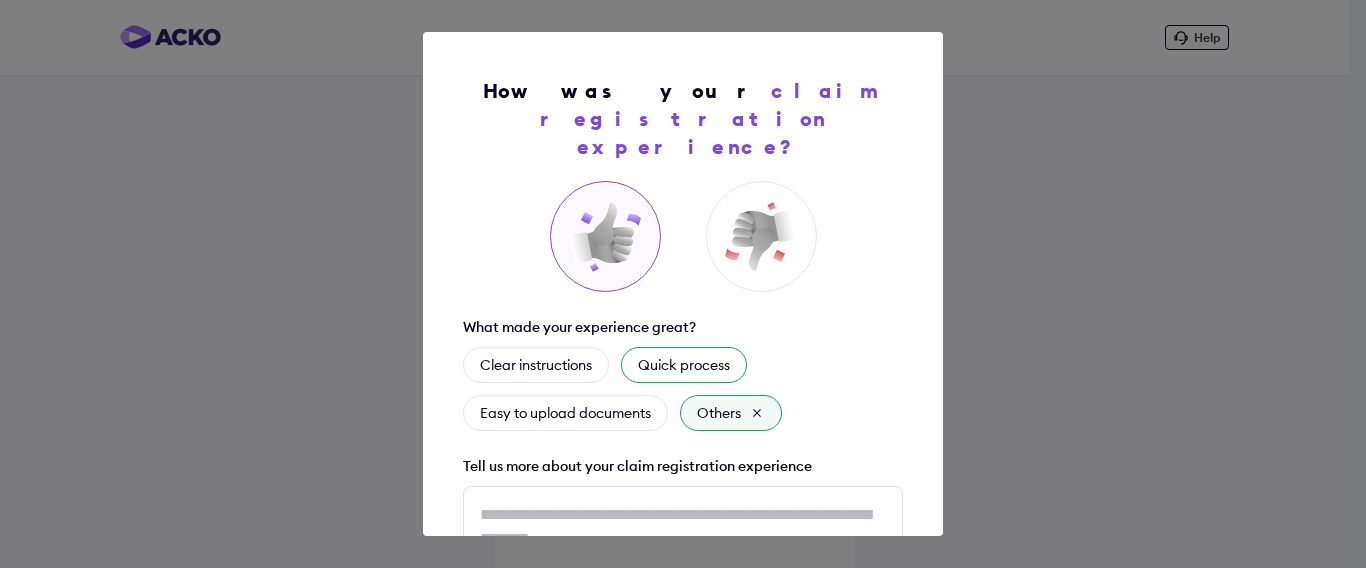 click on "Quick process" at bounding box center (684, 365) 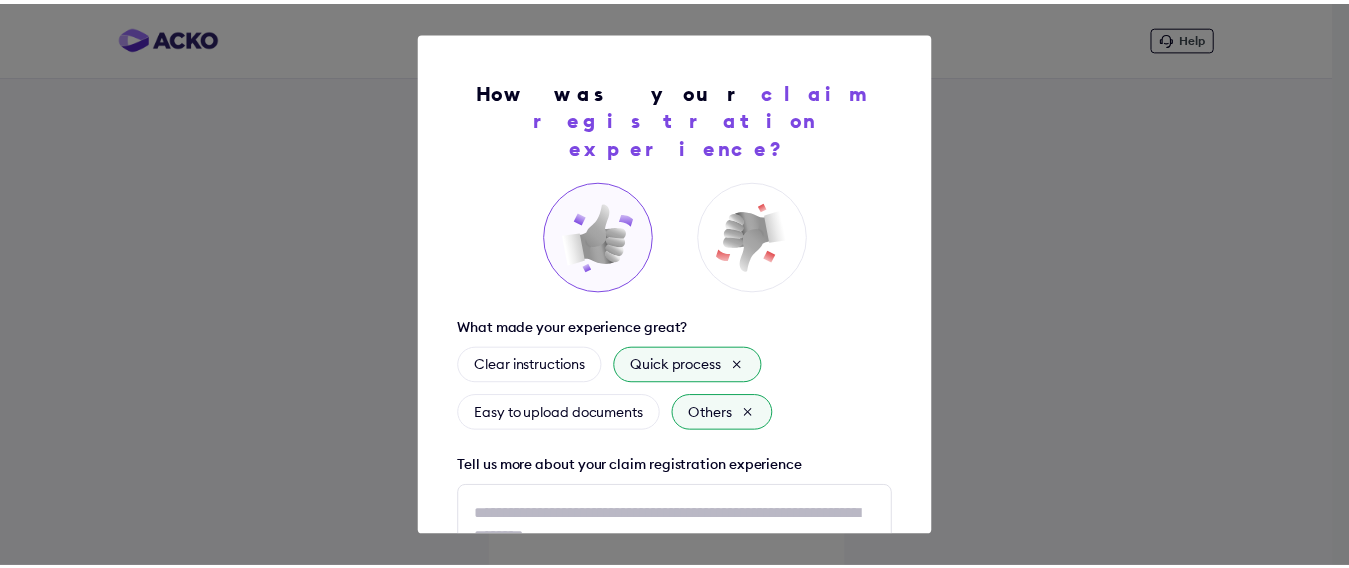 scroll, scrollTop: 191, scrollLeft: 0, axis: vertical 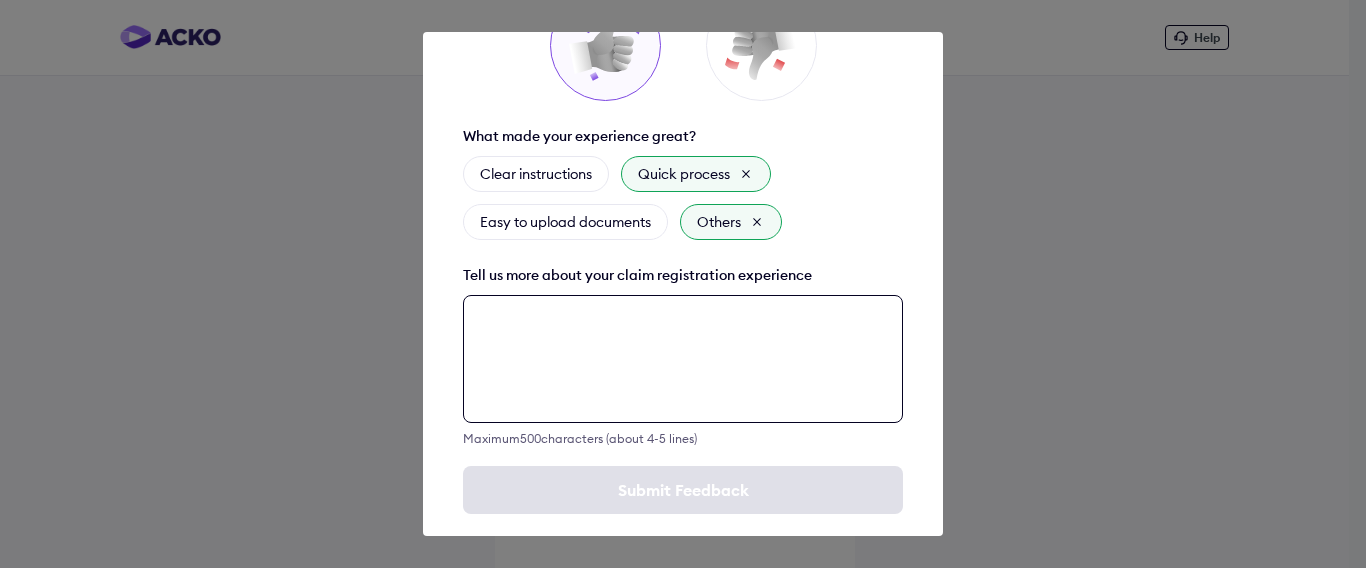 click at bounding box center (683, 359) 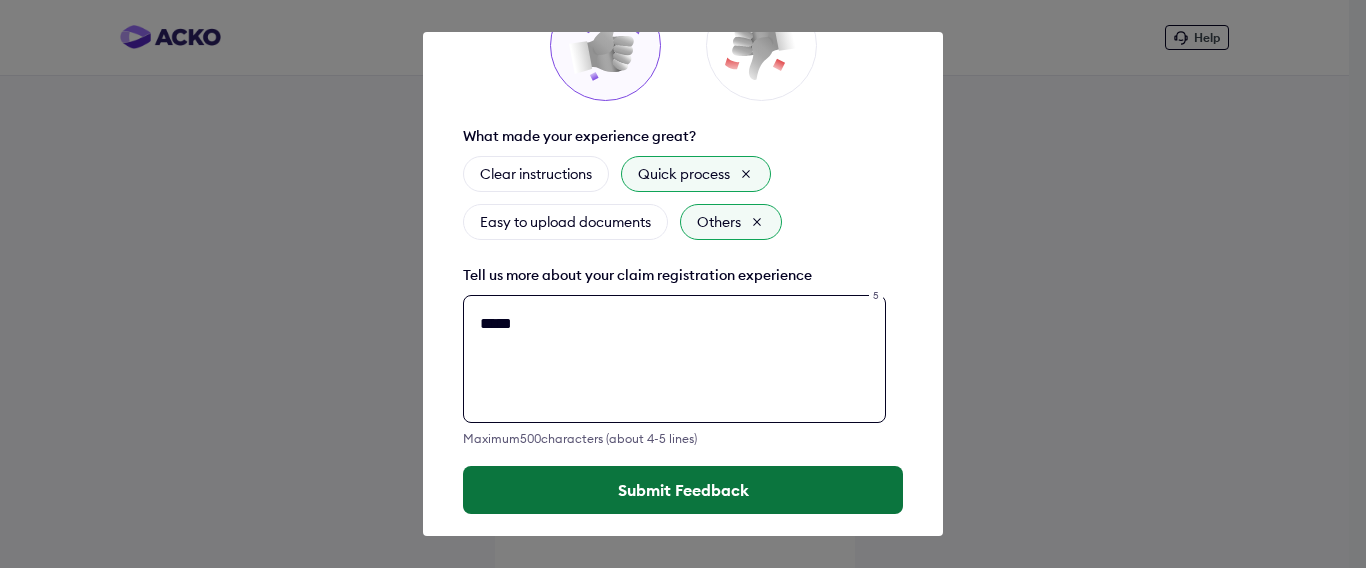 type on "*****" 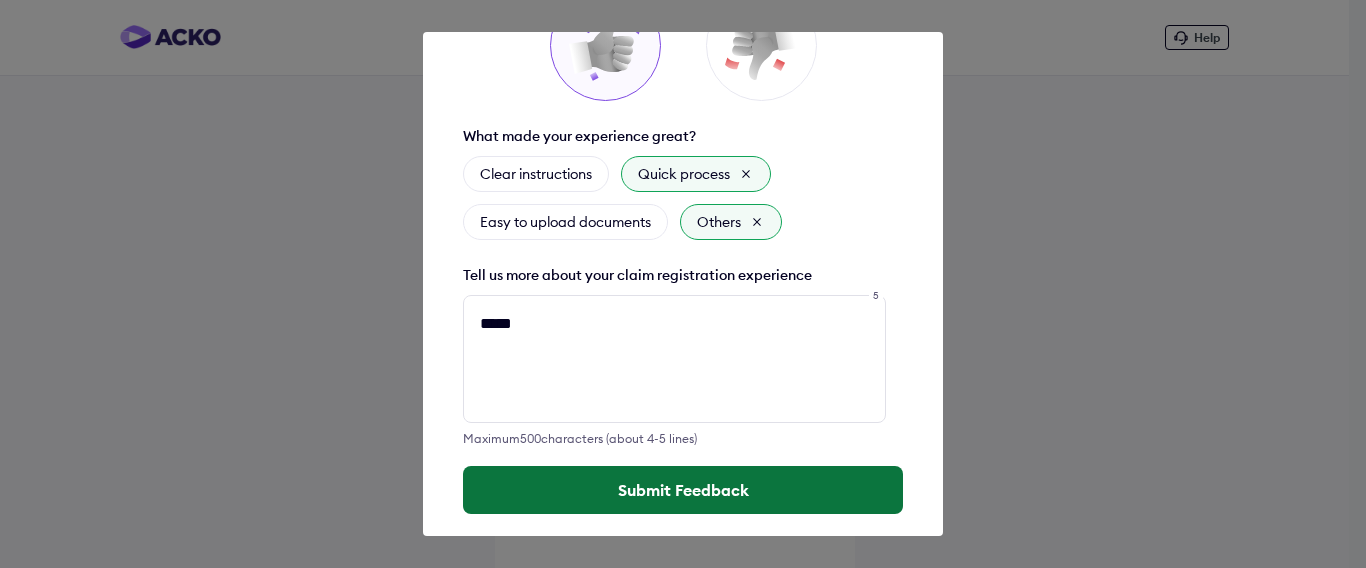 click on "Submit Feedback" at bounding box center (683, 490) 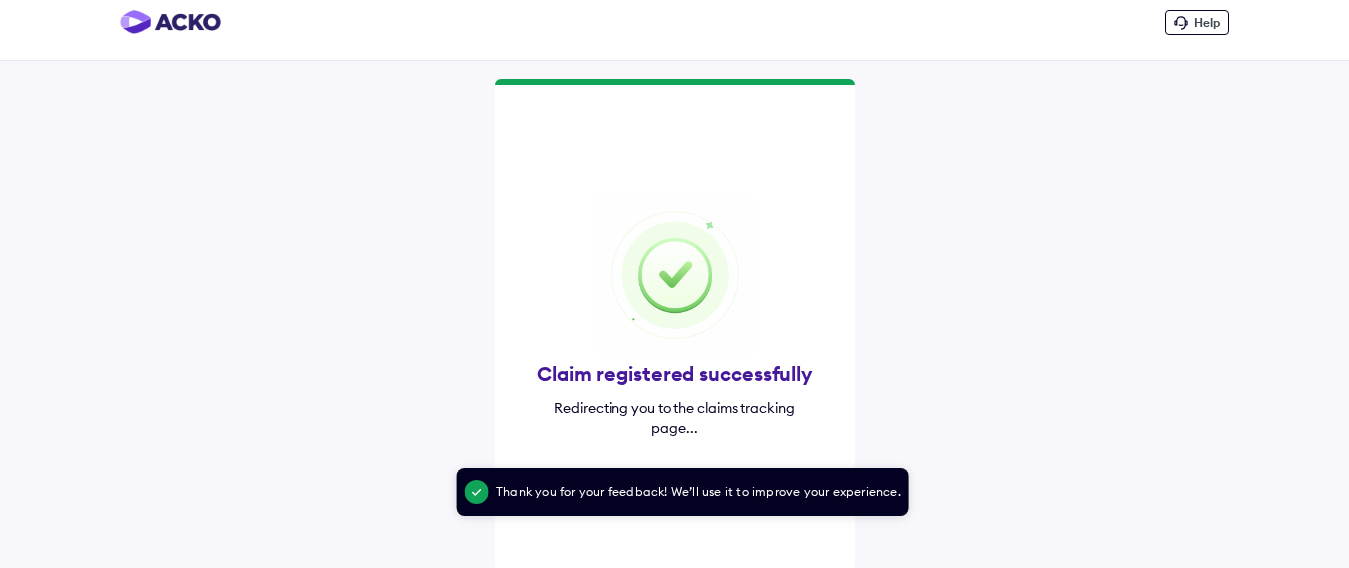 scroll, scrollTop: 20, scrollLeft: 0, axis: vertical 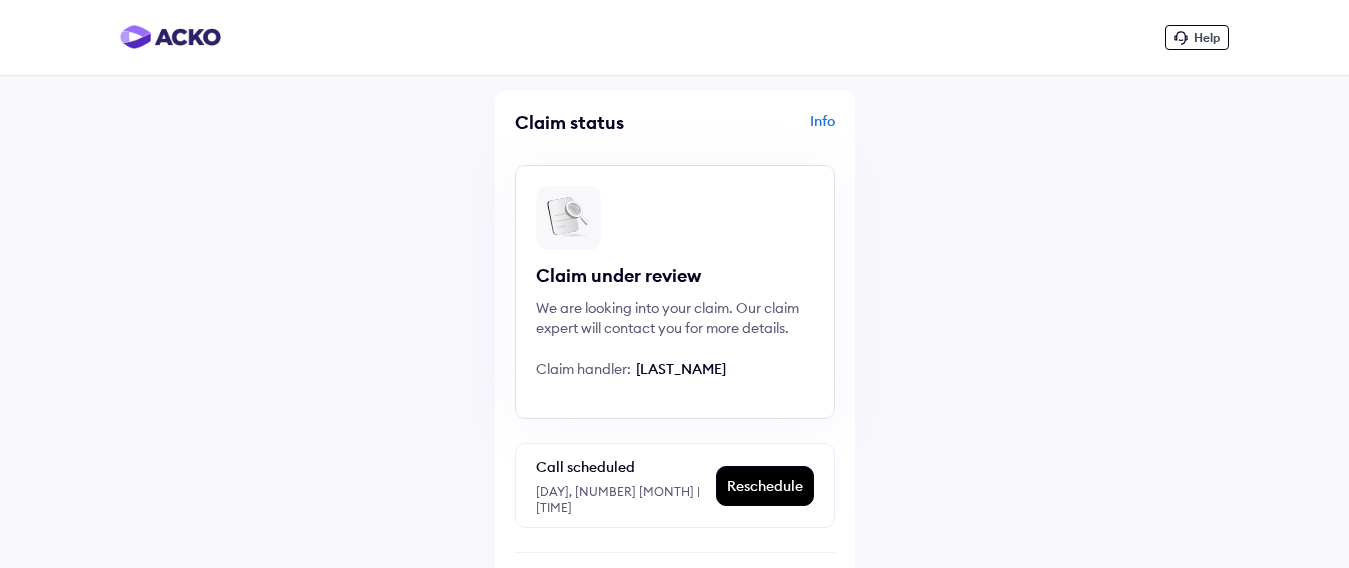 click on "Info" at bounding box center (757, 130) 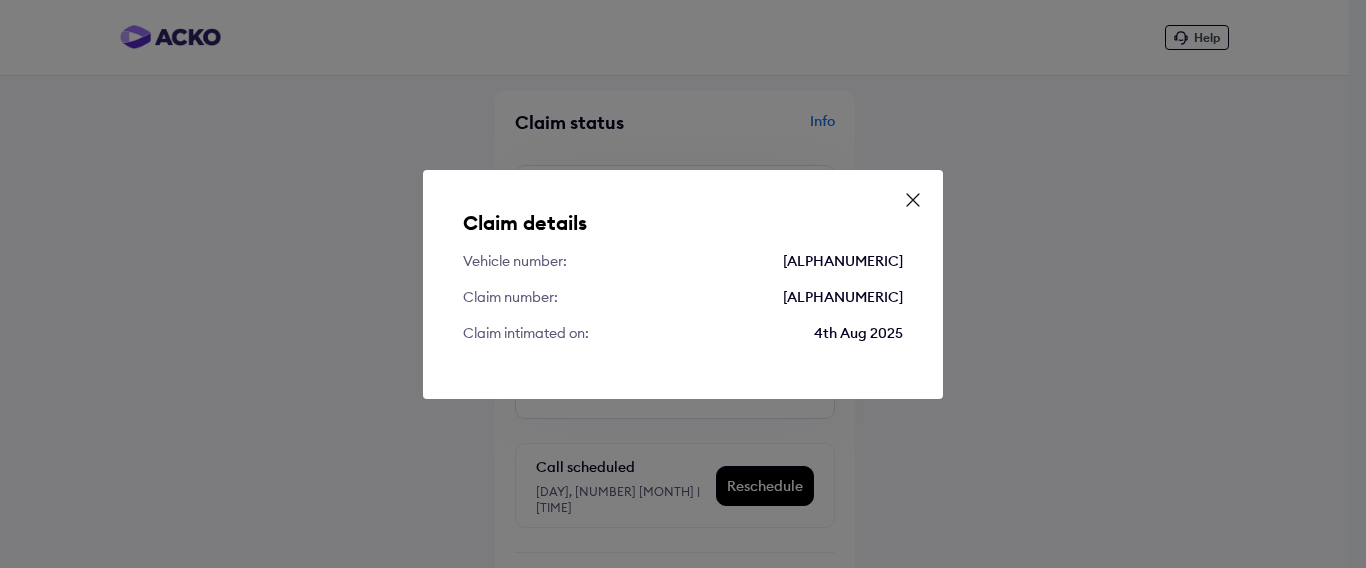 click 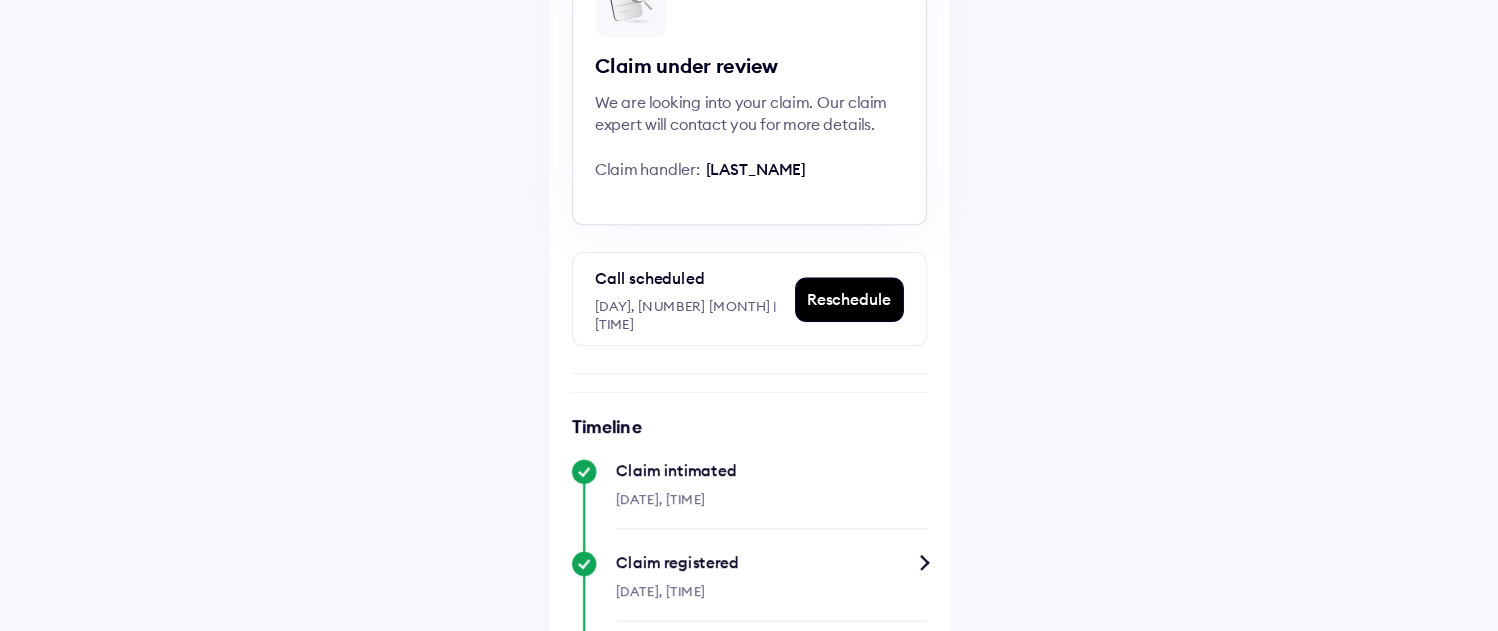 scroll, scrollTop: 215, scrollLeft: 0, axis: vertical 